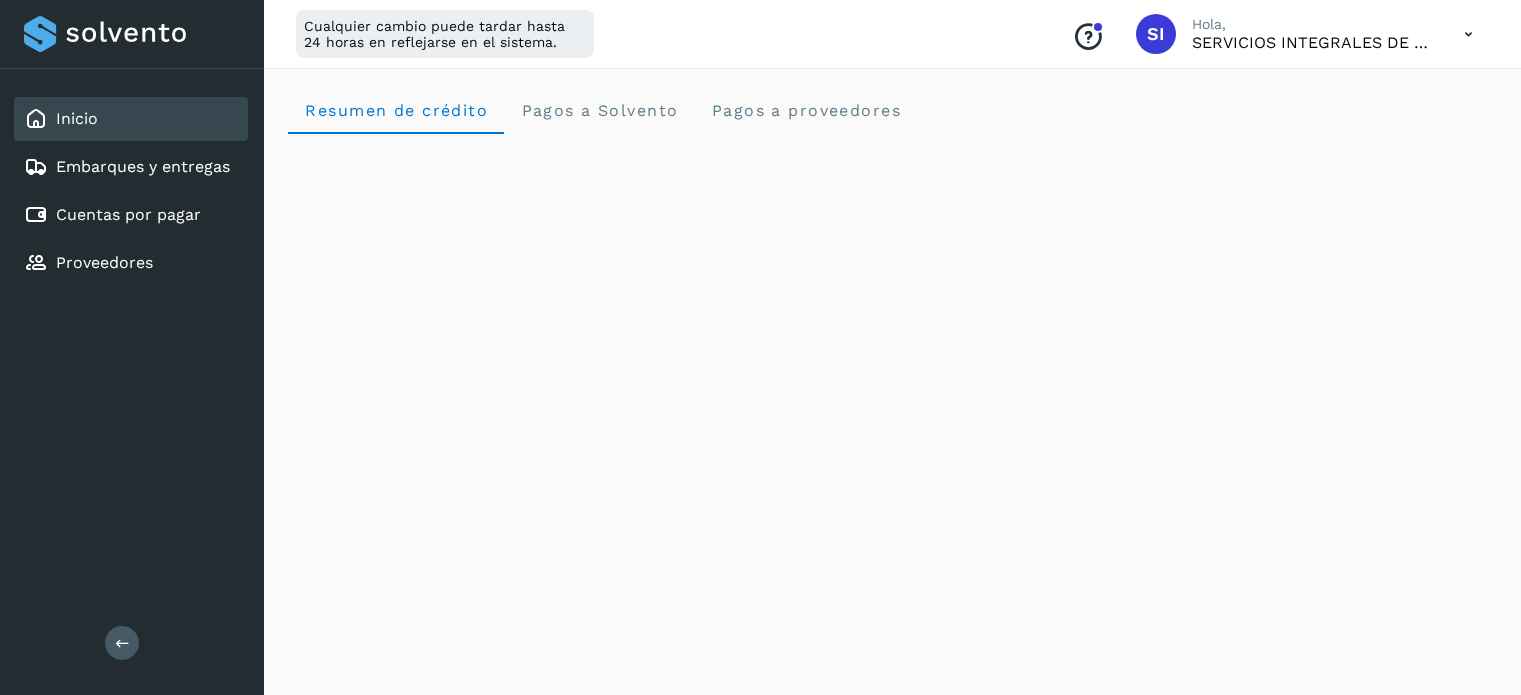 scroll, scrollTop: 566, scrollLeft: 0, axis: vertical 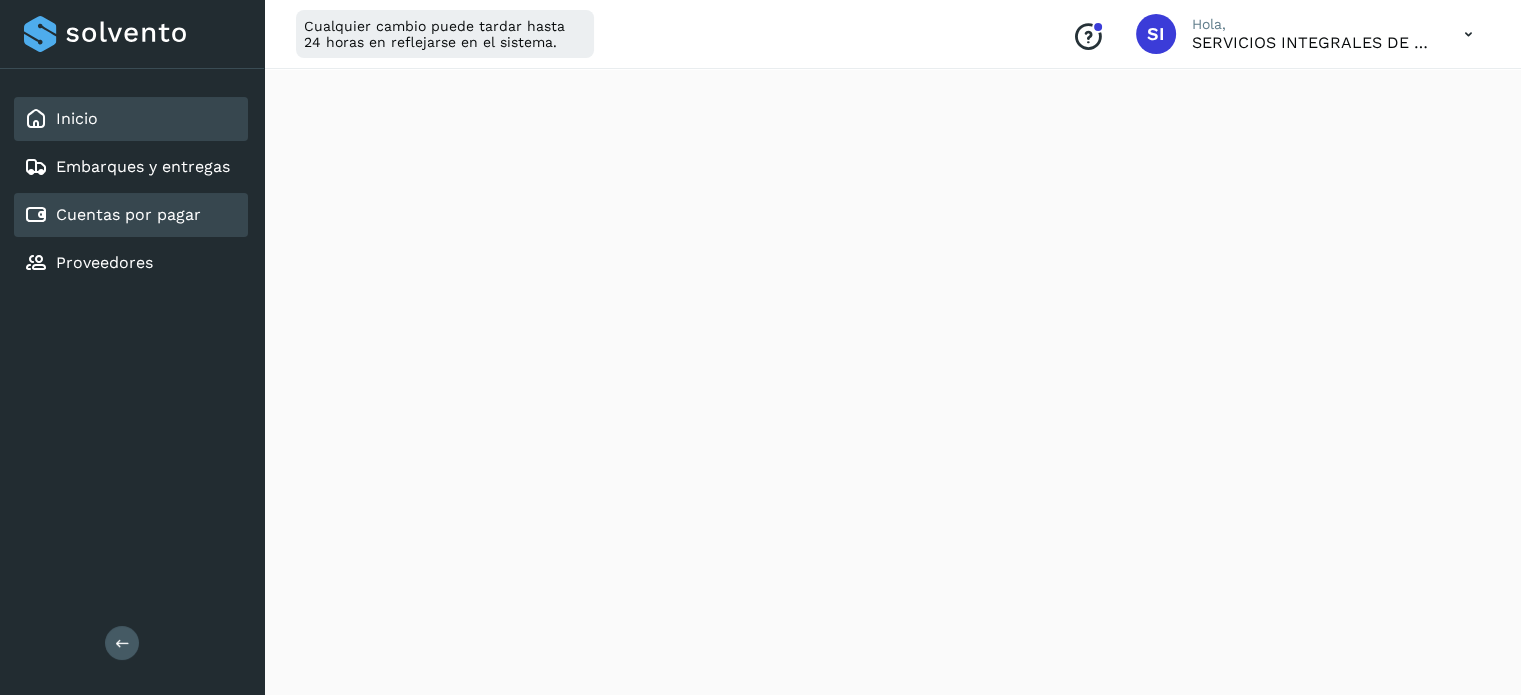 click on "Cuentas por pagar" at bounding box center [128, 214] 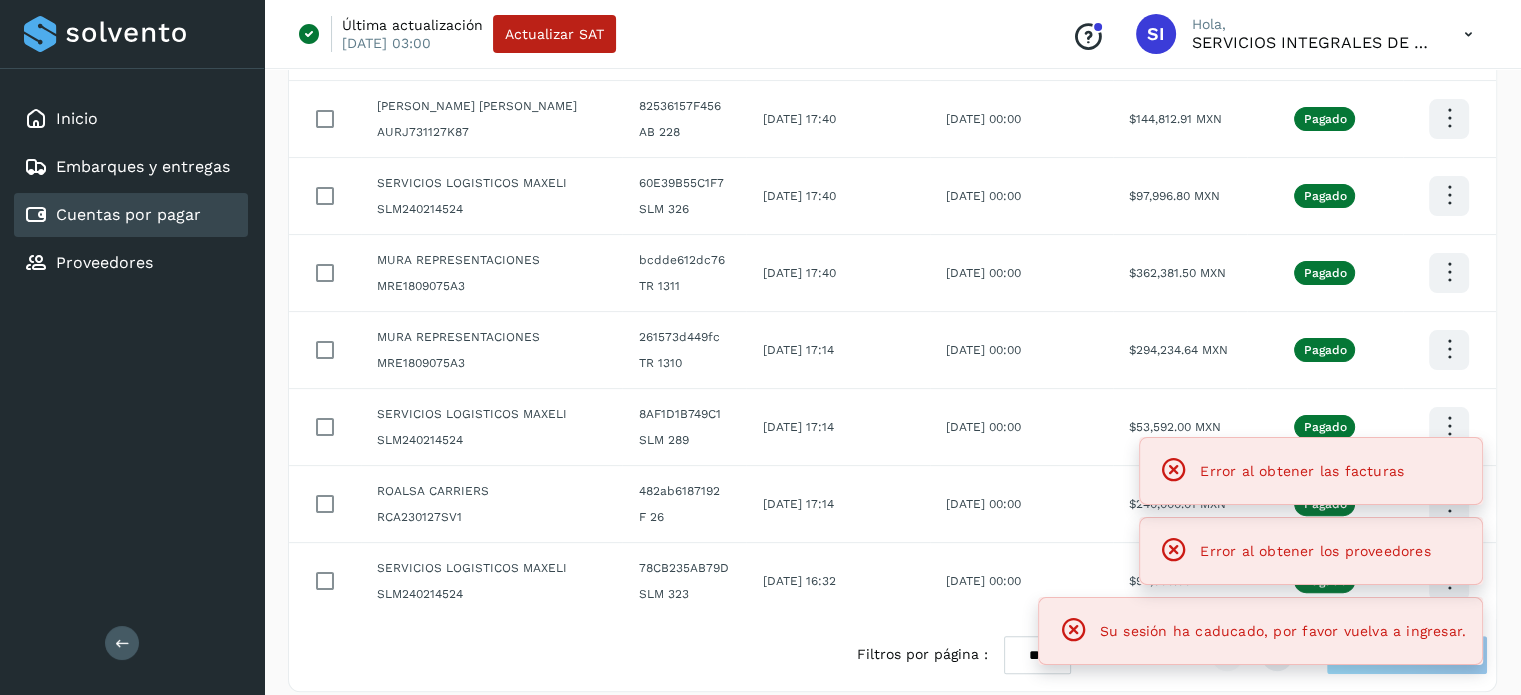 scroll, scrollTop: 445, scrollLeft: 0, axis: vertical 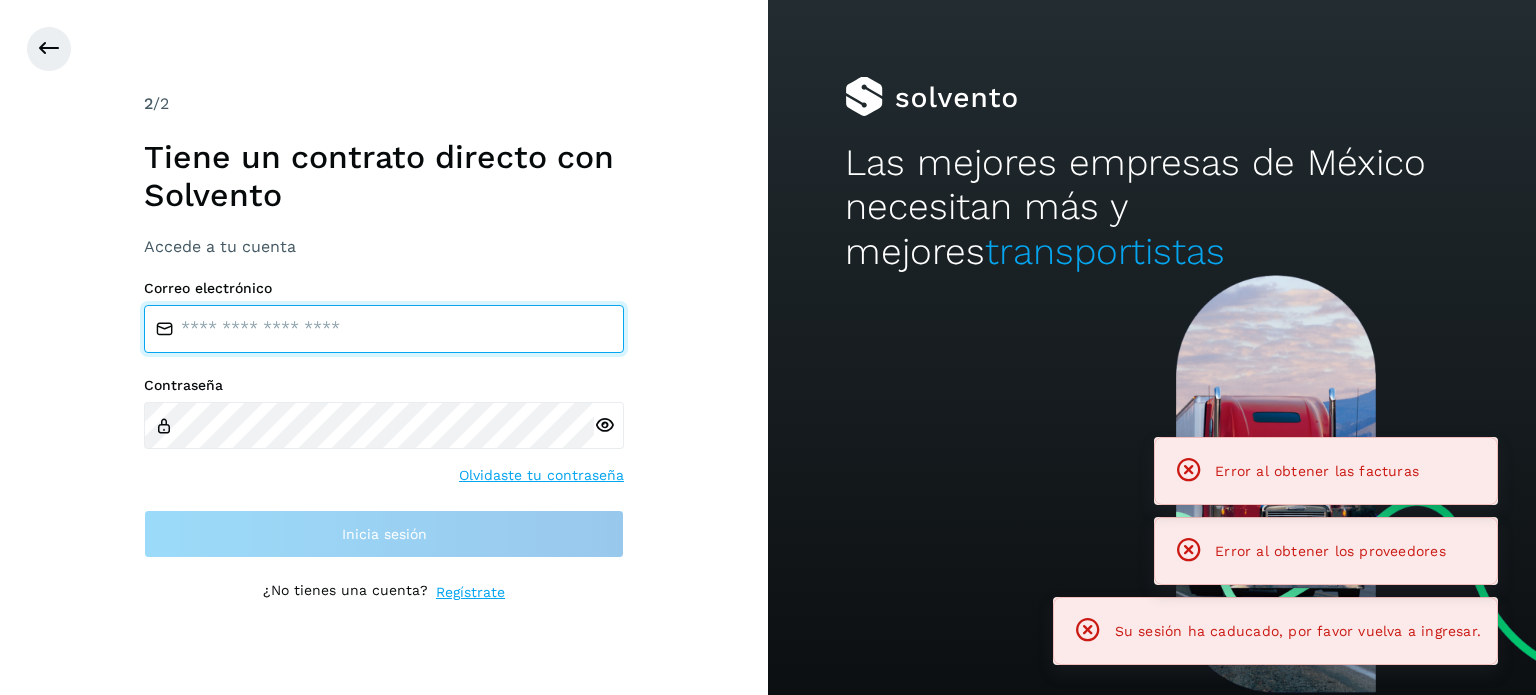 click at bounding box center [384, 329] 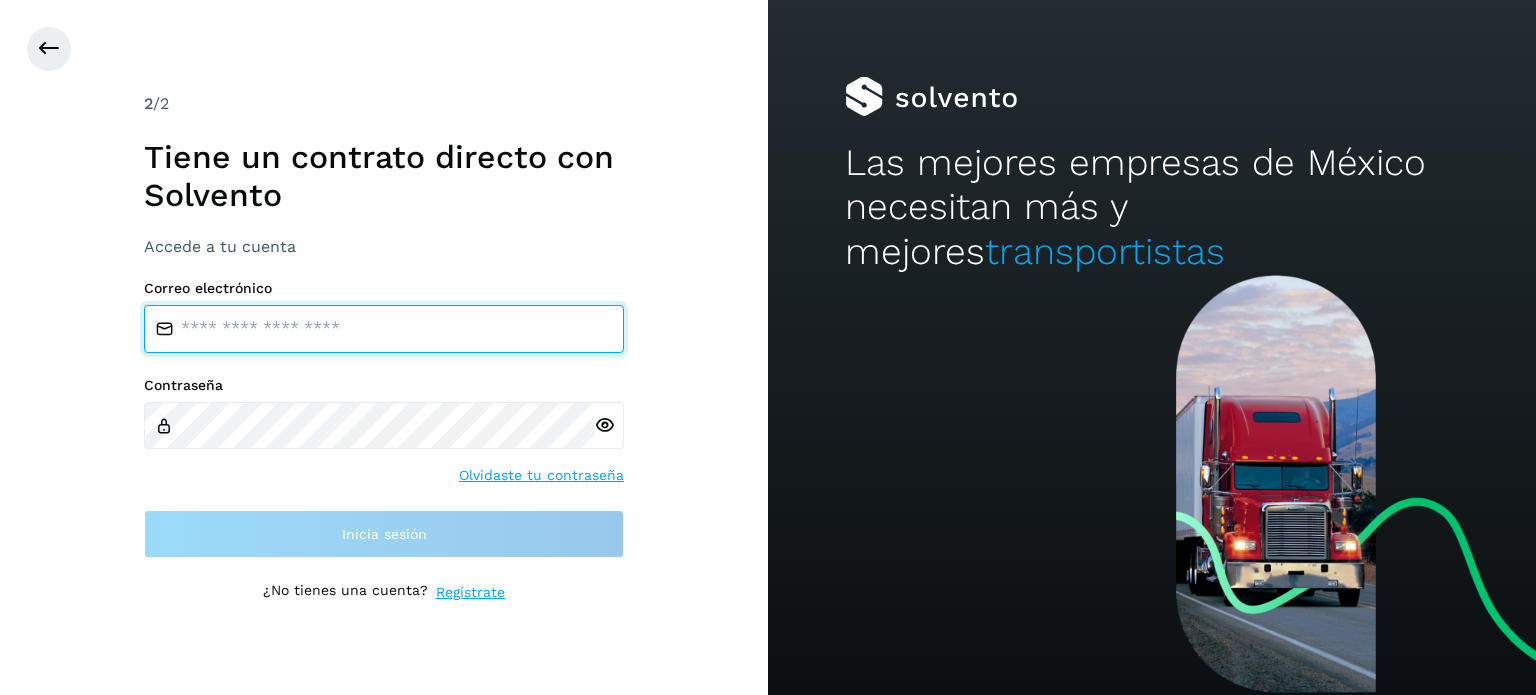 type on "**********" 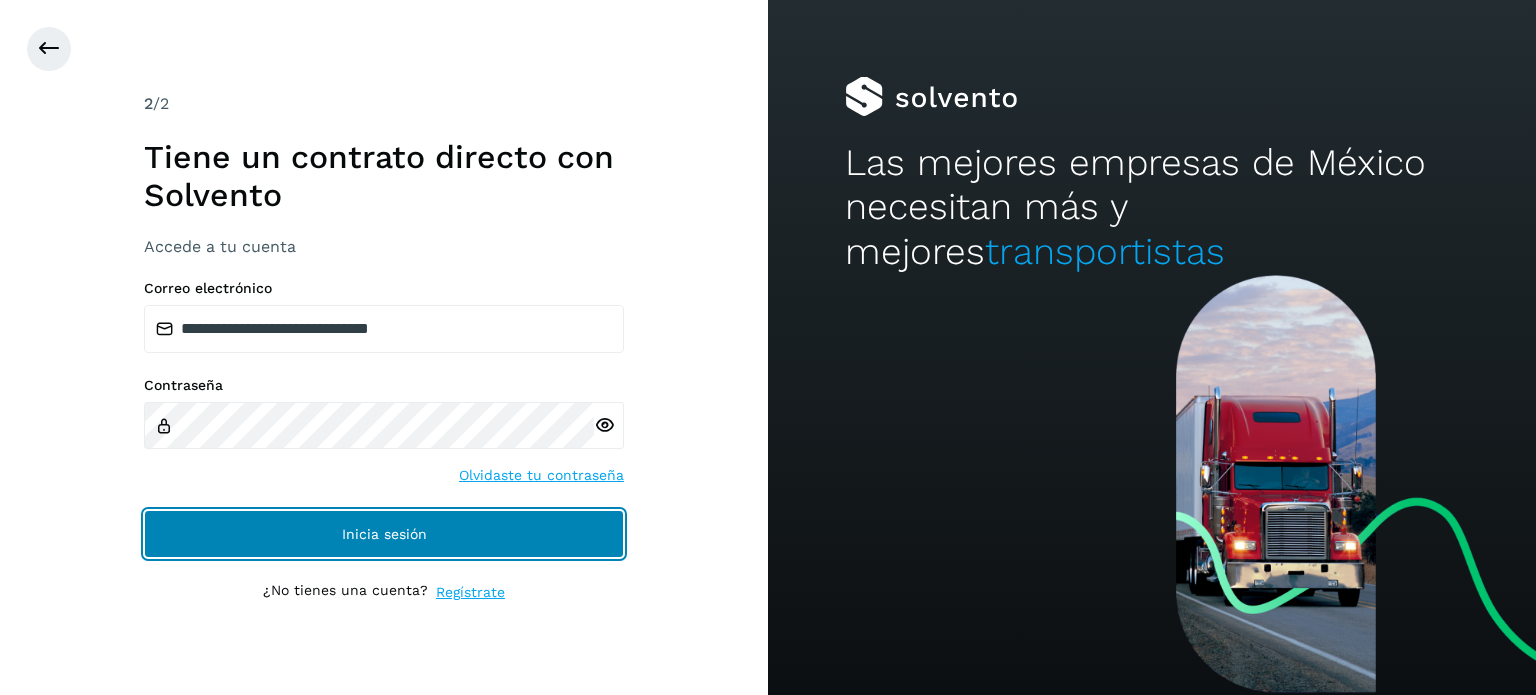 click on "Inicia sesión" at bounding box center [384, 534] 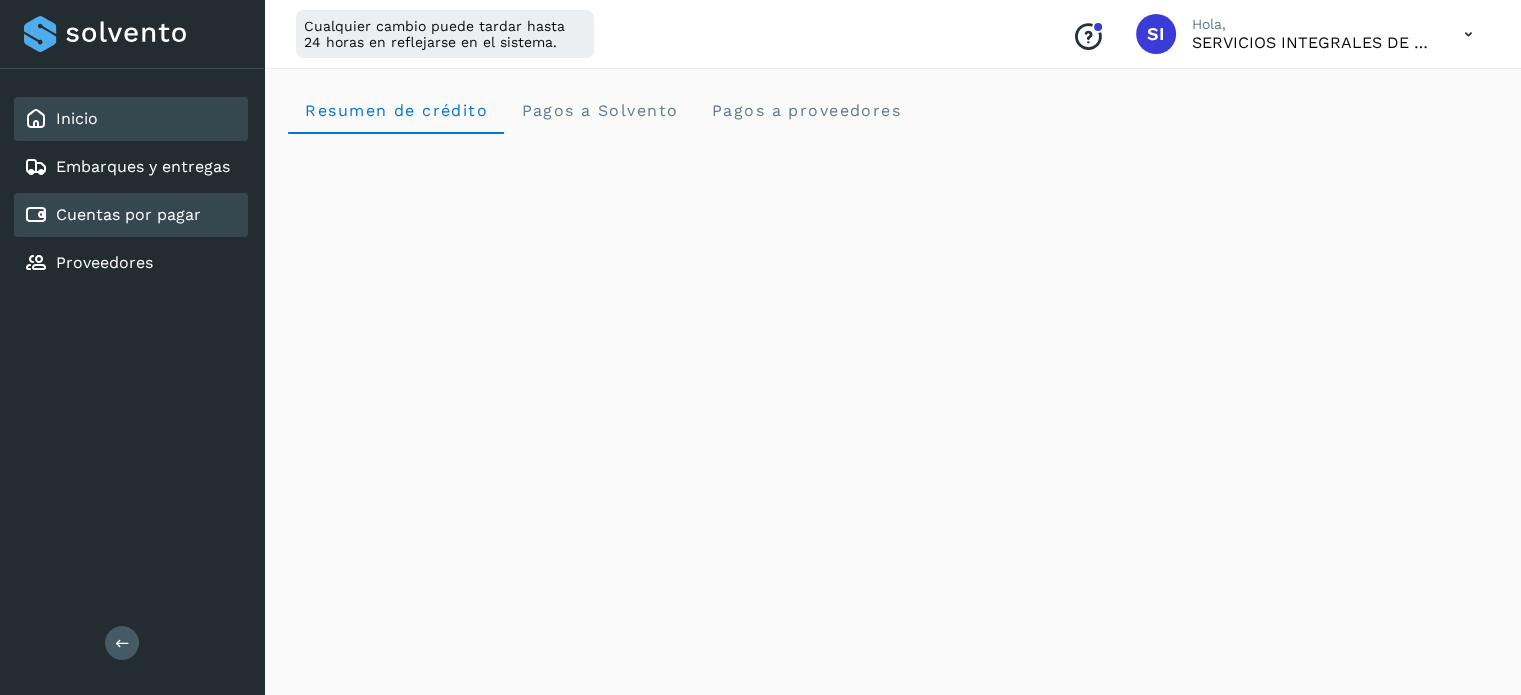 click on "Cuentas por pagar" at bounding box center [128, 214] 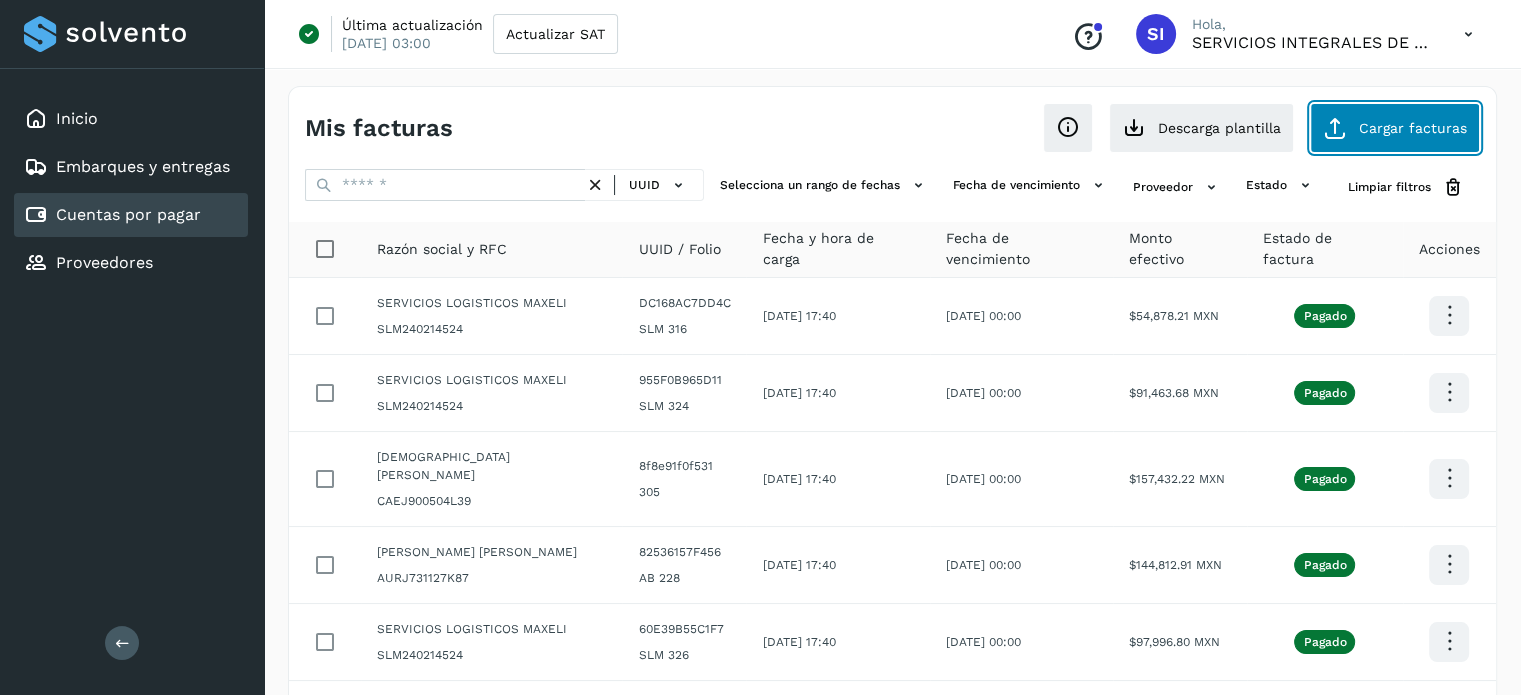 click on "Cargar facturas" 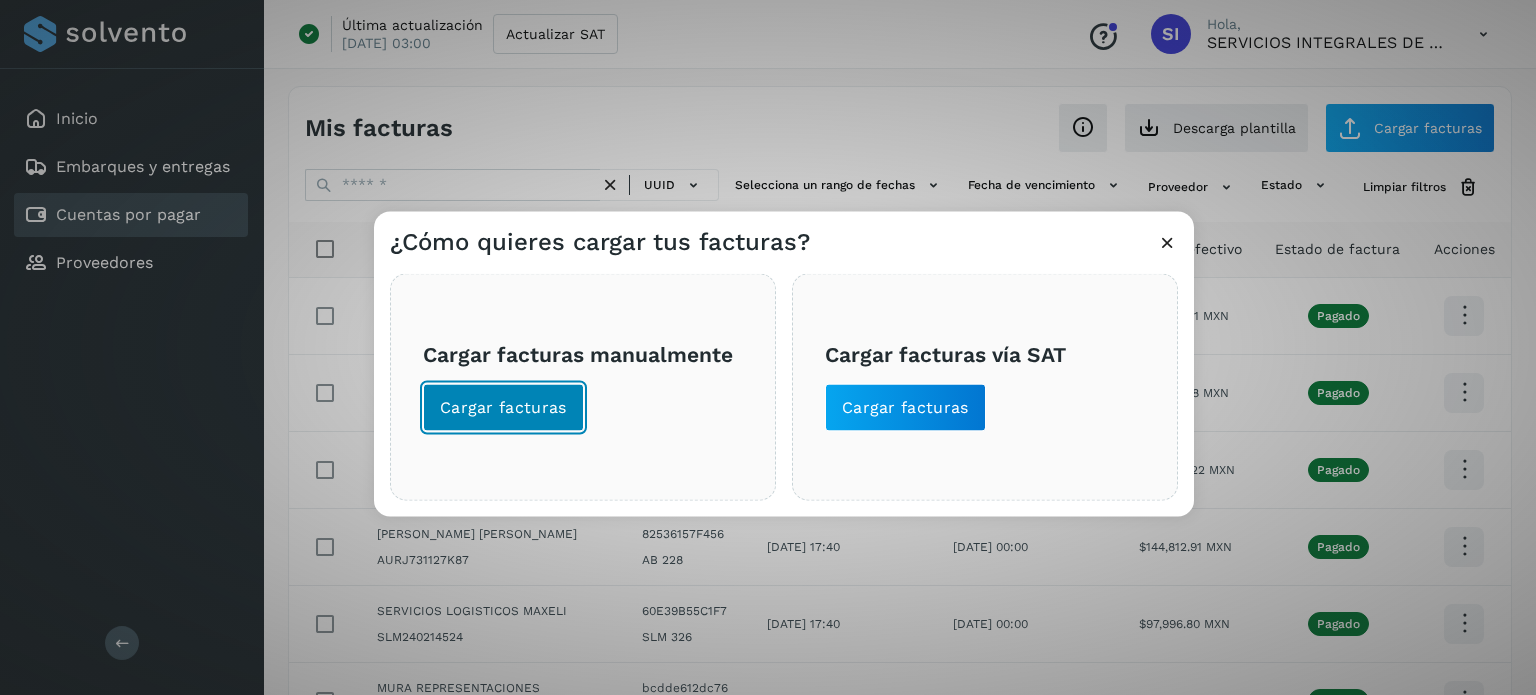 click on "Cargar facturas" 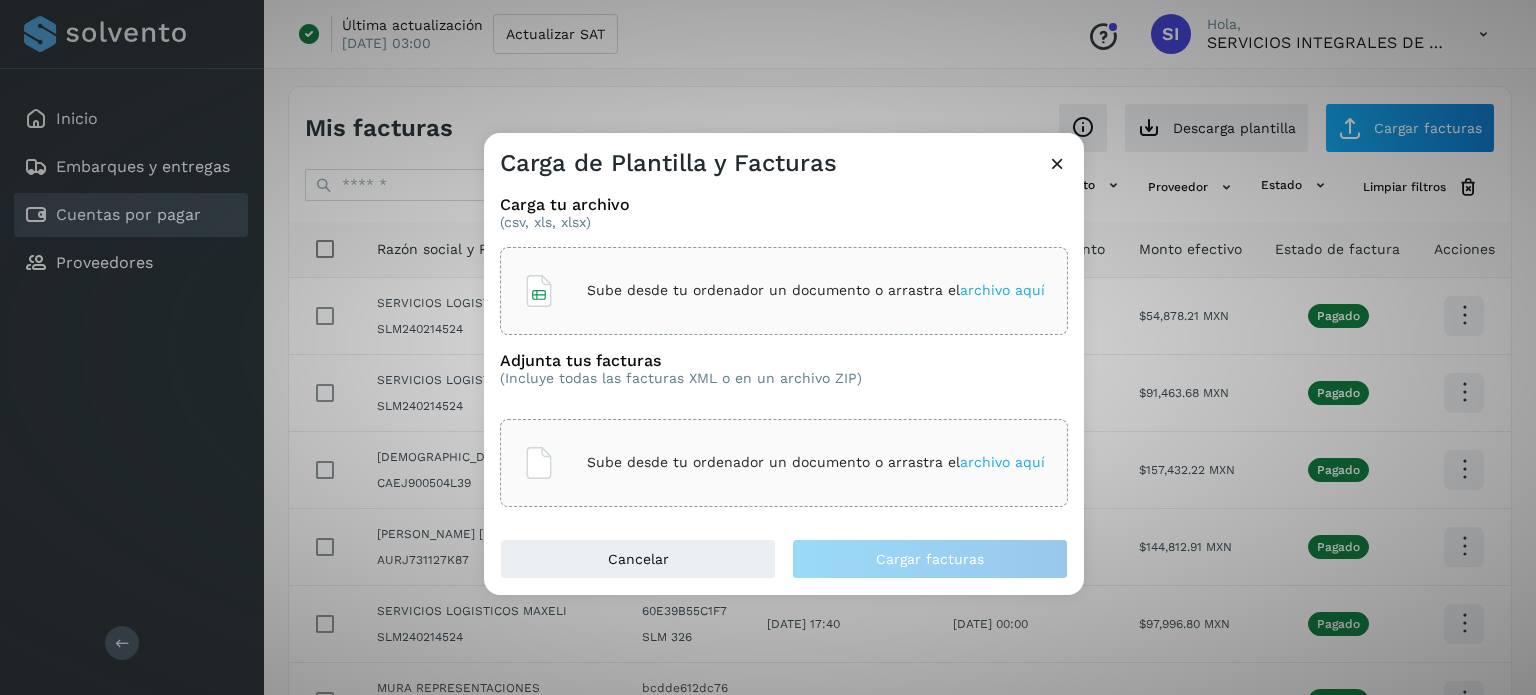 click on "Sube desde tu ordenador un documento o arrastra el  archivo aquí" at bounding box center [816, 290] 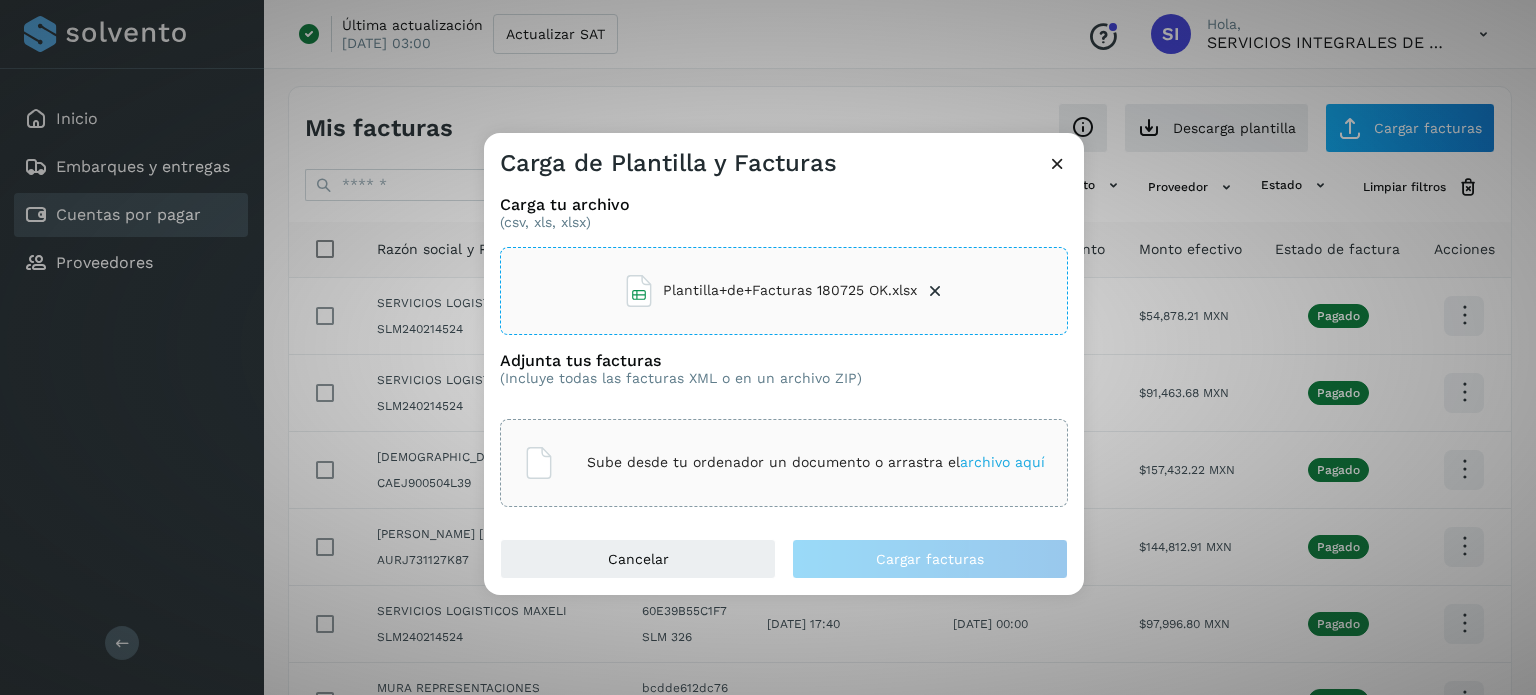 click on "Sube desde tu ordenador un documento o arrastra el  archivo aquí" at bounding box center [816, 462] 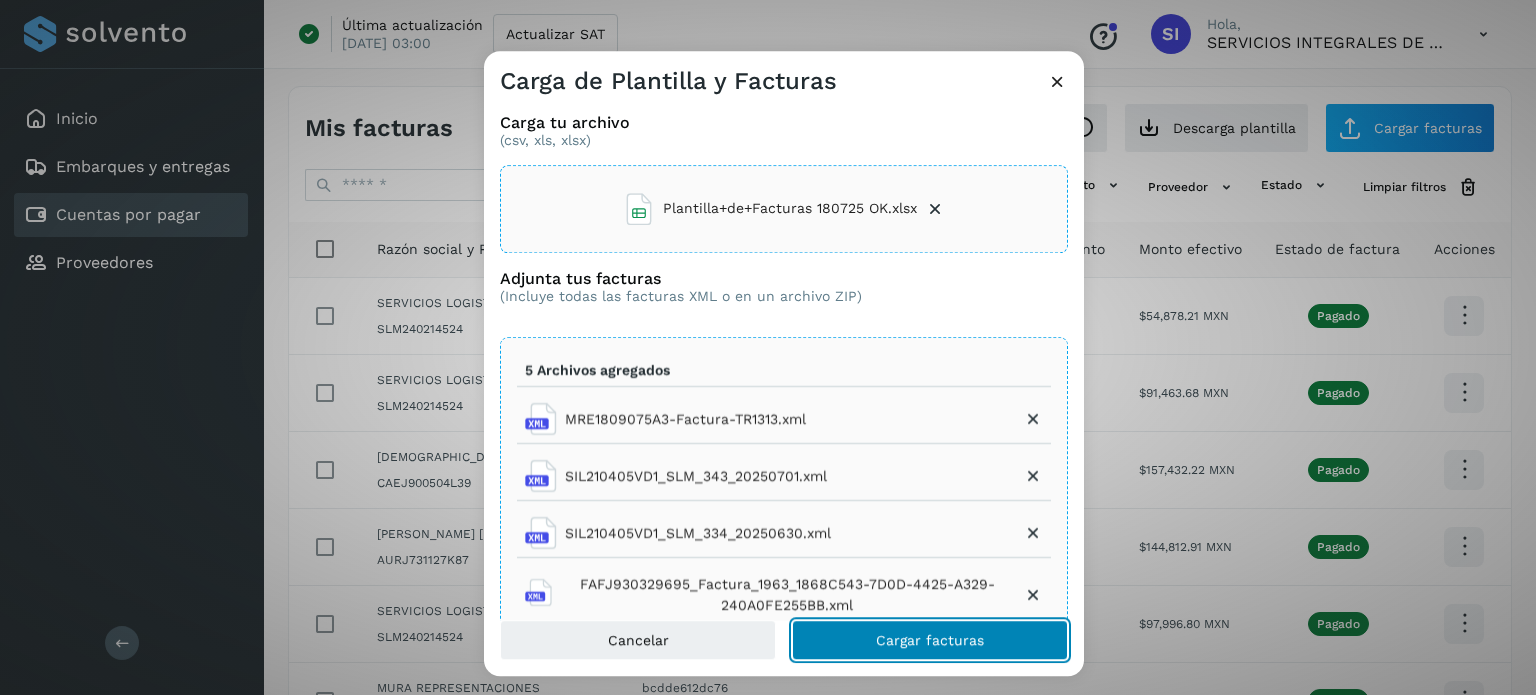 click on "Cargar facturas" 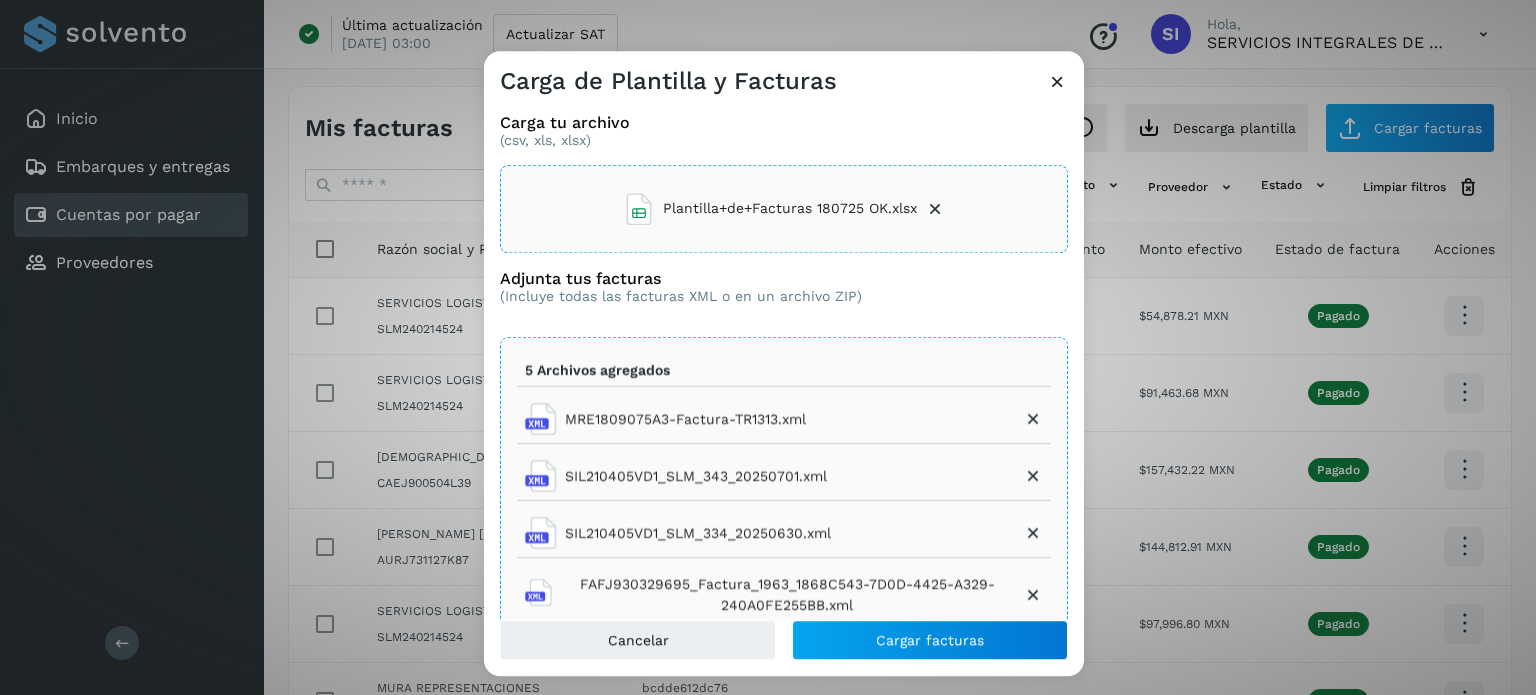 scroll, scrollTop: 44, scrollLeft: 0, axis: vertical 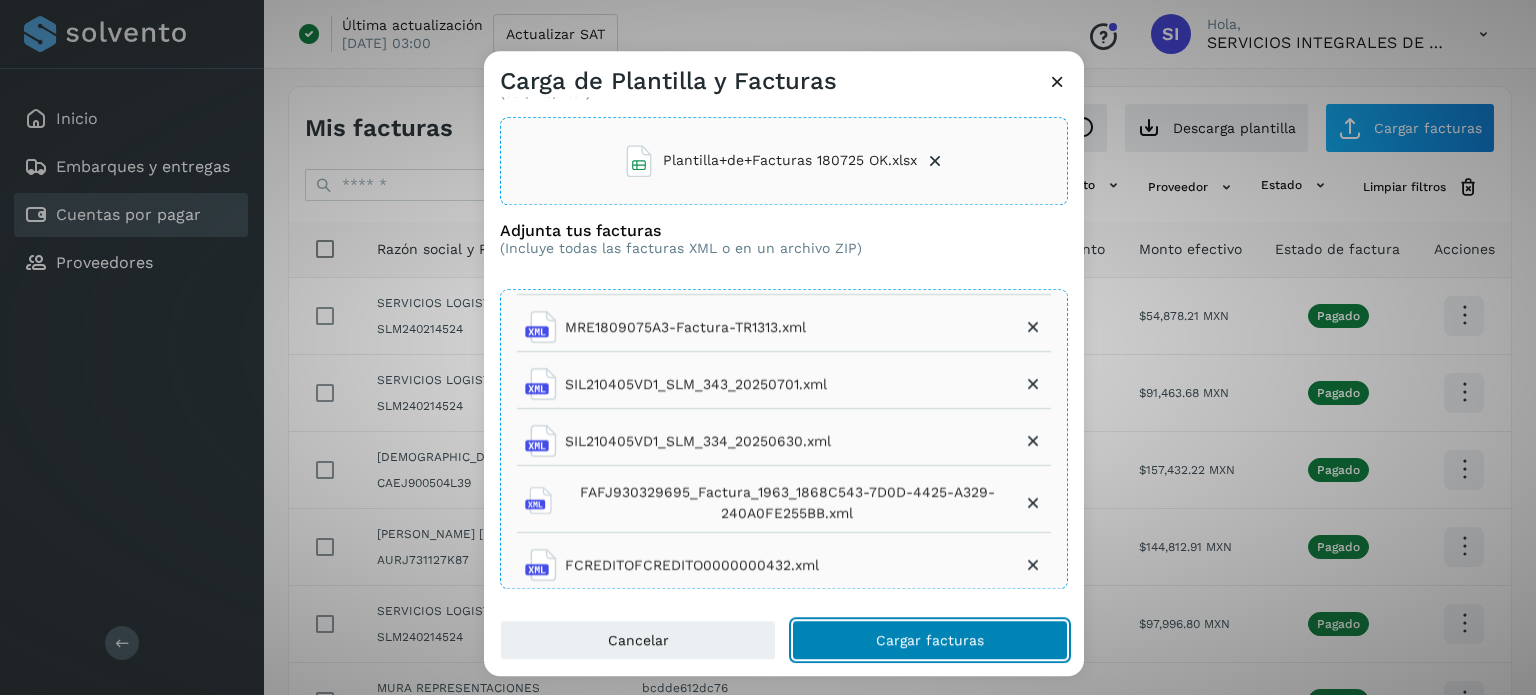 click on "Cargar facturas" 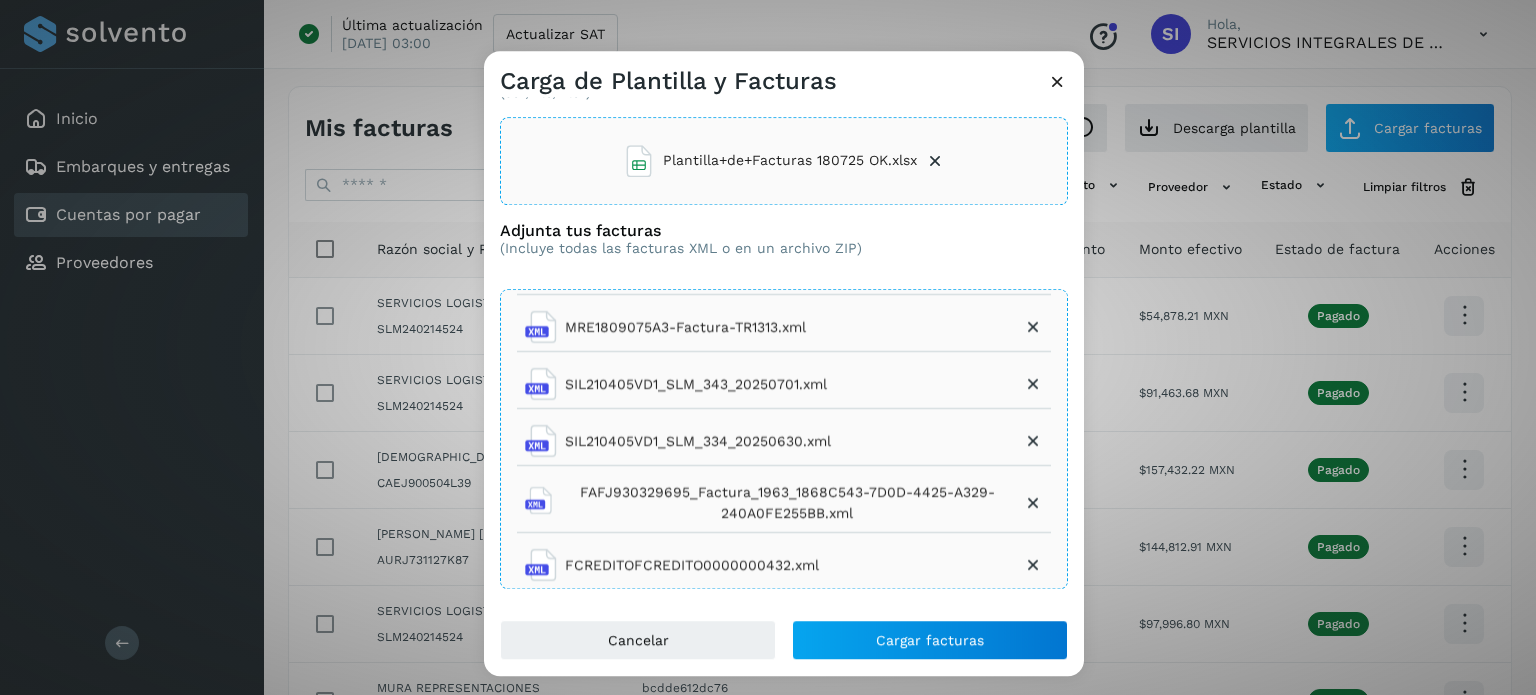 click at bounding box center [1057, 81] 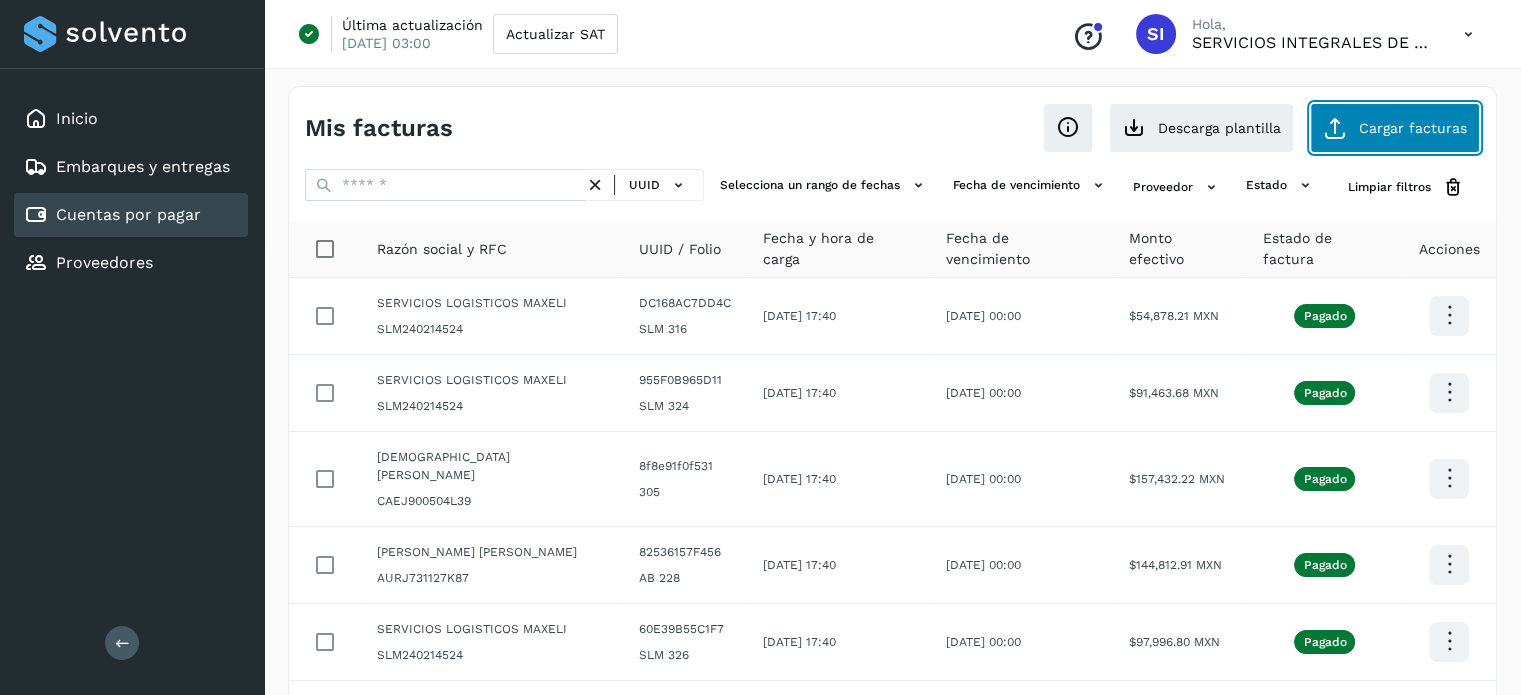 click at bounding box center [1335, 128] 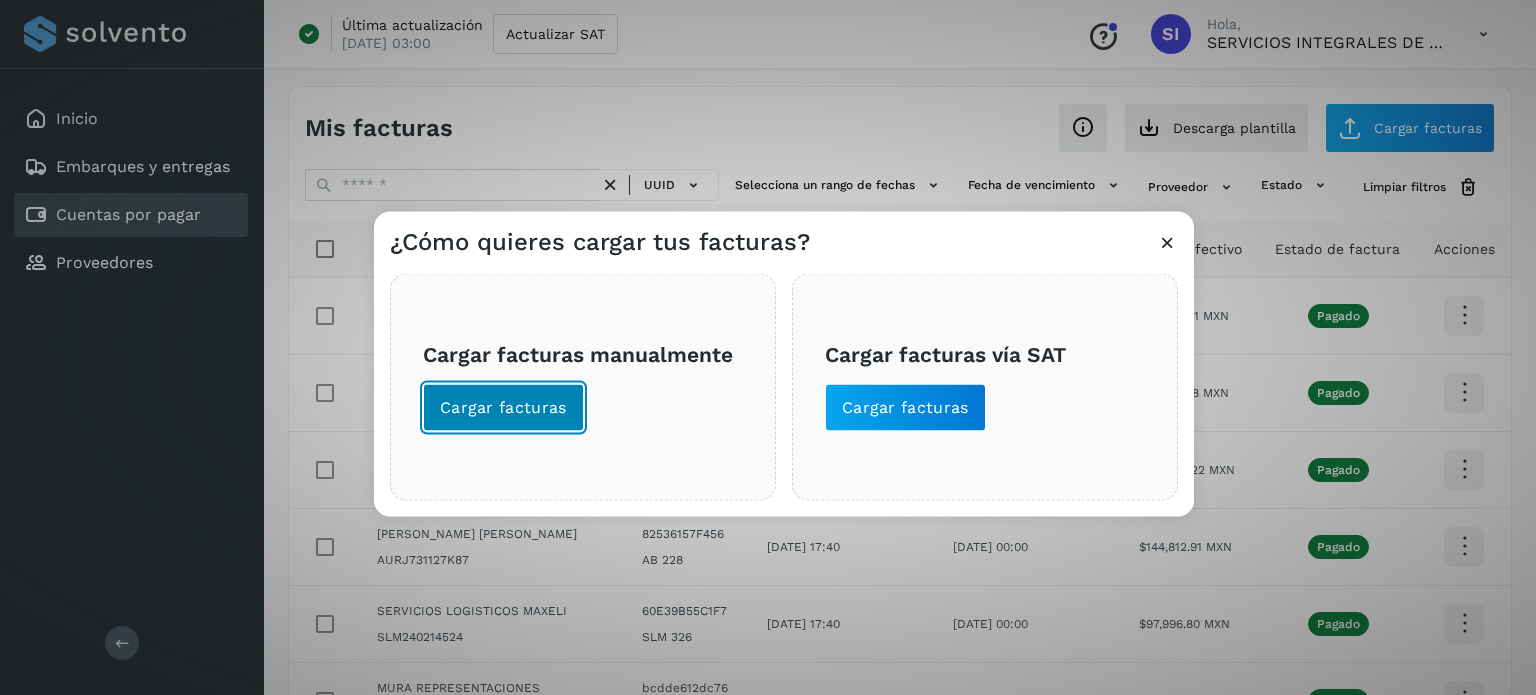 click on "Cargar facturas" 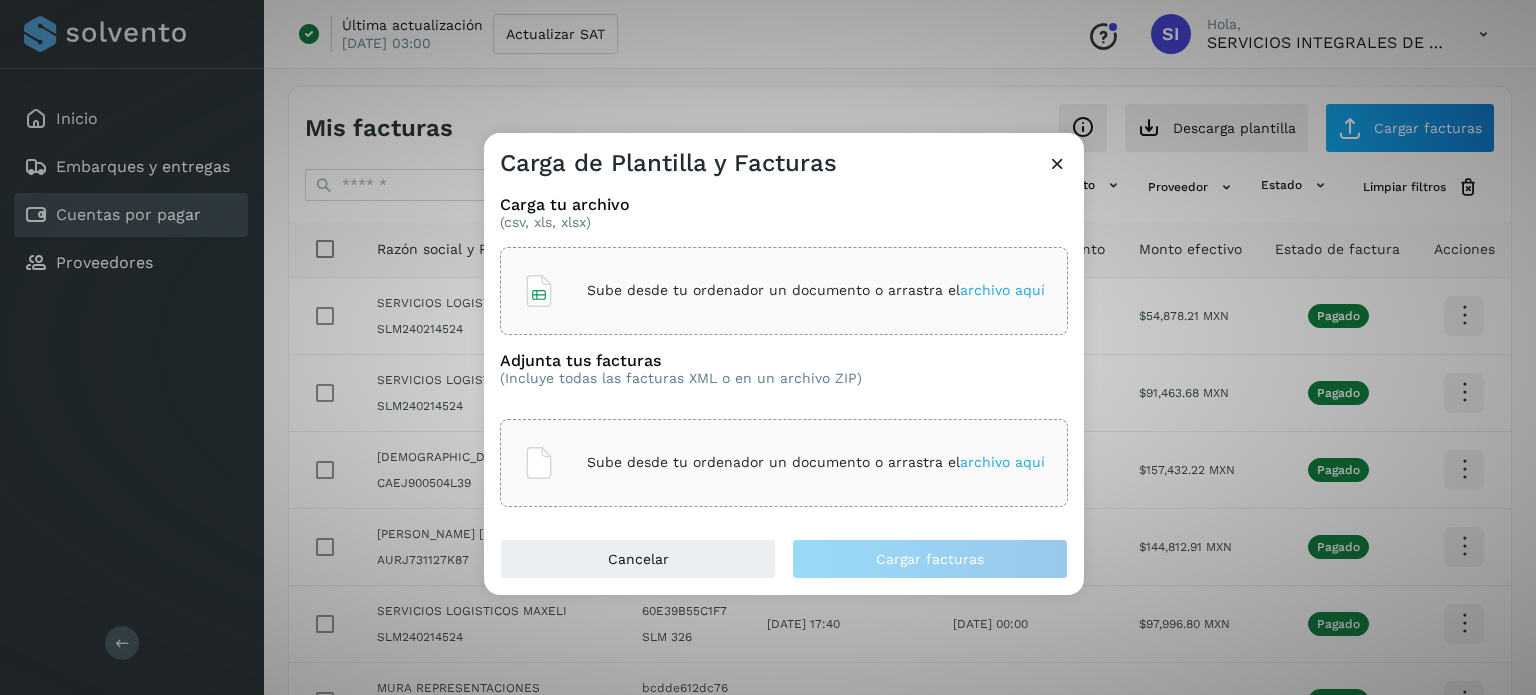 click on "Sube desde tu ordenador un documento o arrastra el  archivo aquí" at bounding box center (816, 290) 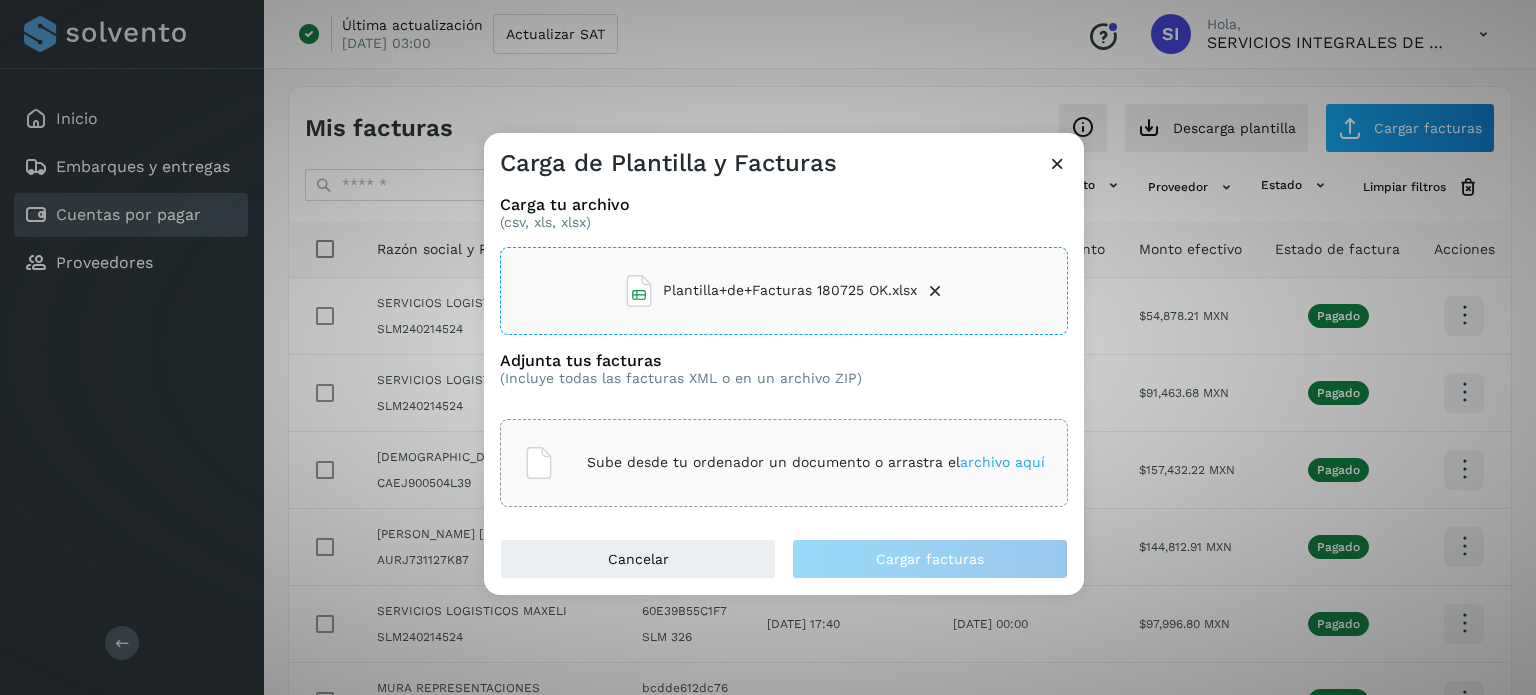 click on "archivo aquí" at bounding box center (1002, 462) 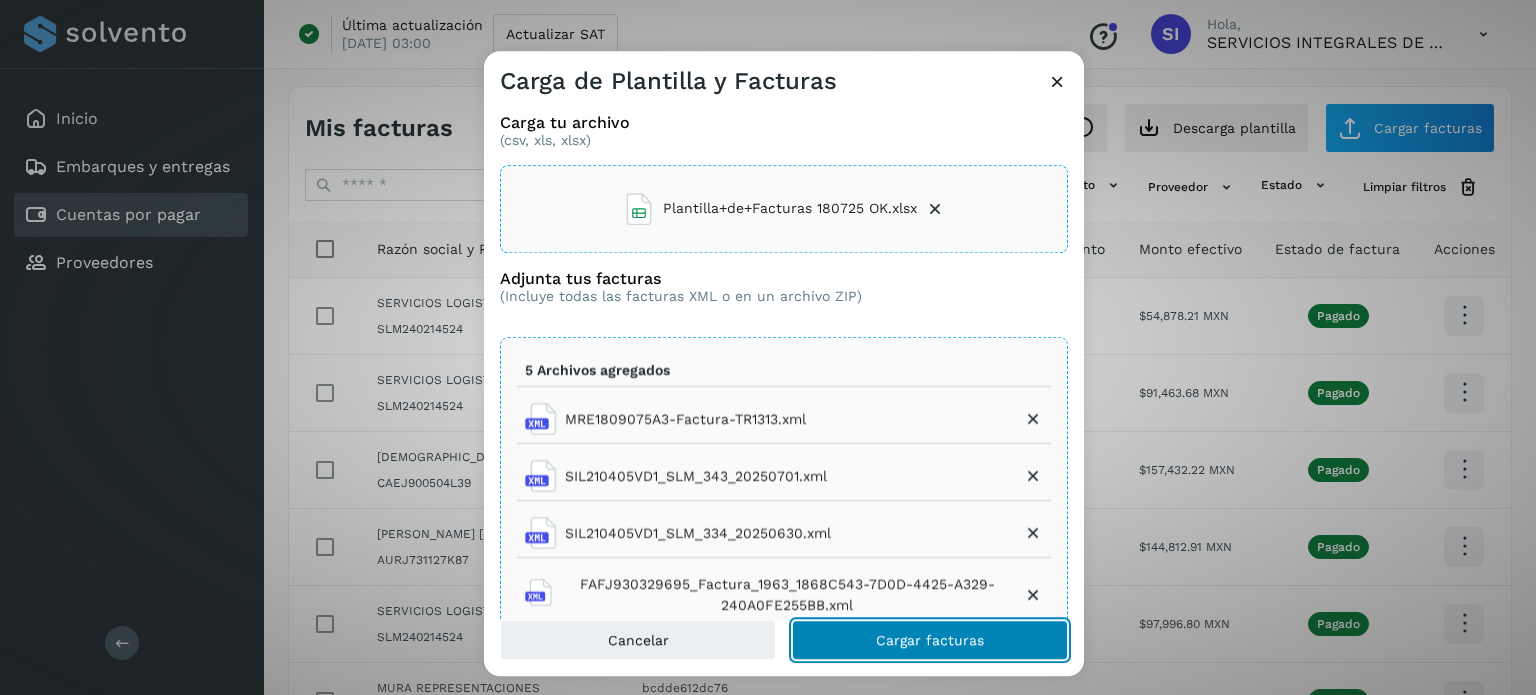 click on "Cargar facturas" 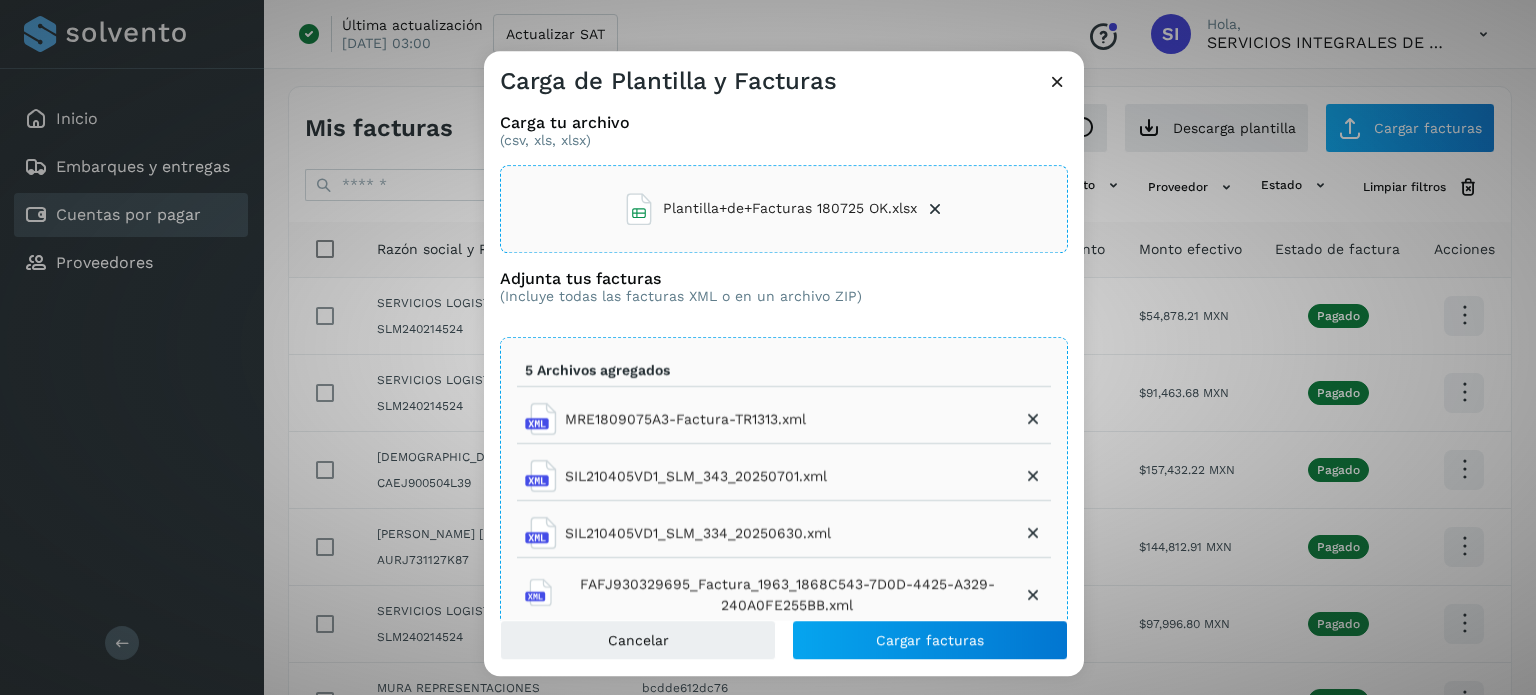 scroll, scrollTop: 44, scrollLeft: 0, axis: vertical 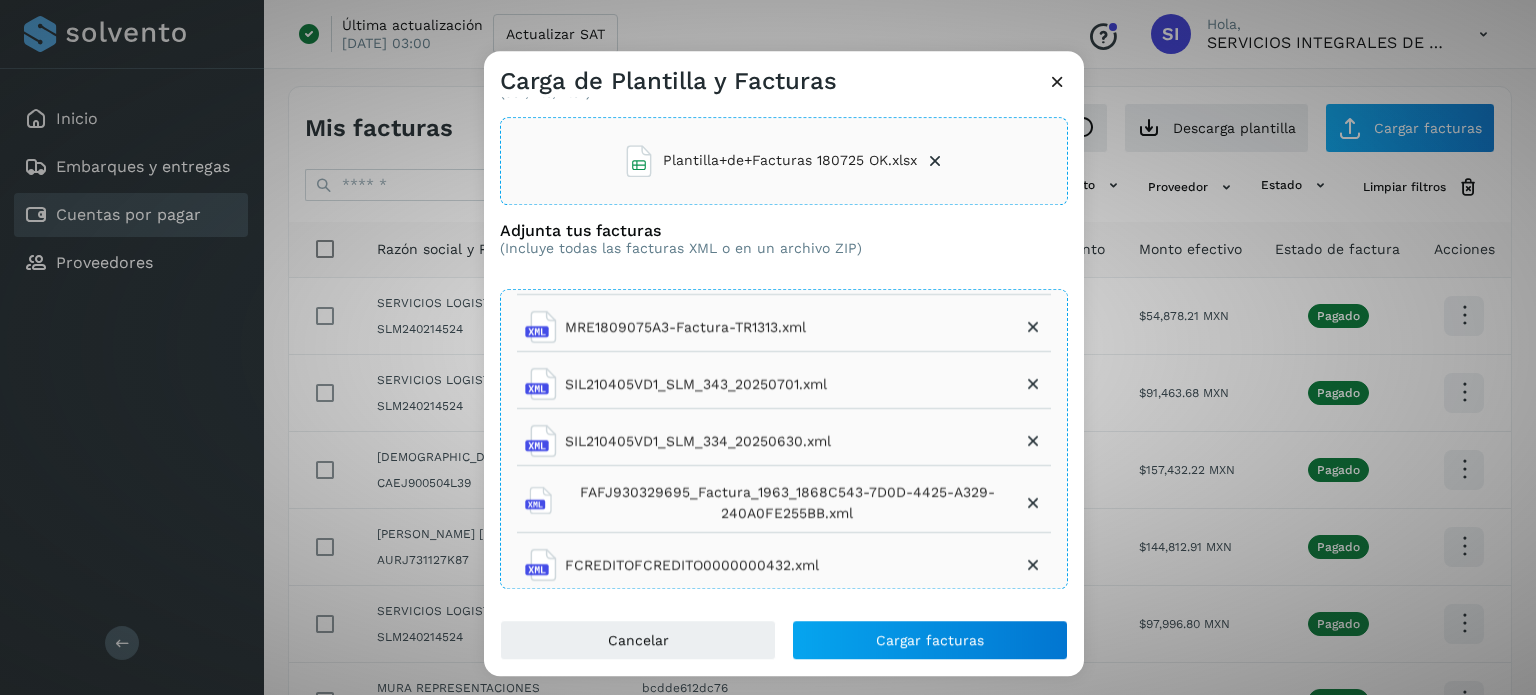 click at bounding box center [935, 161] 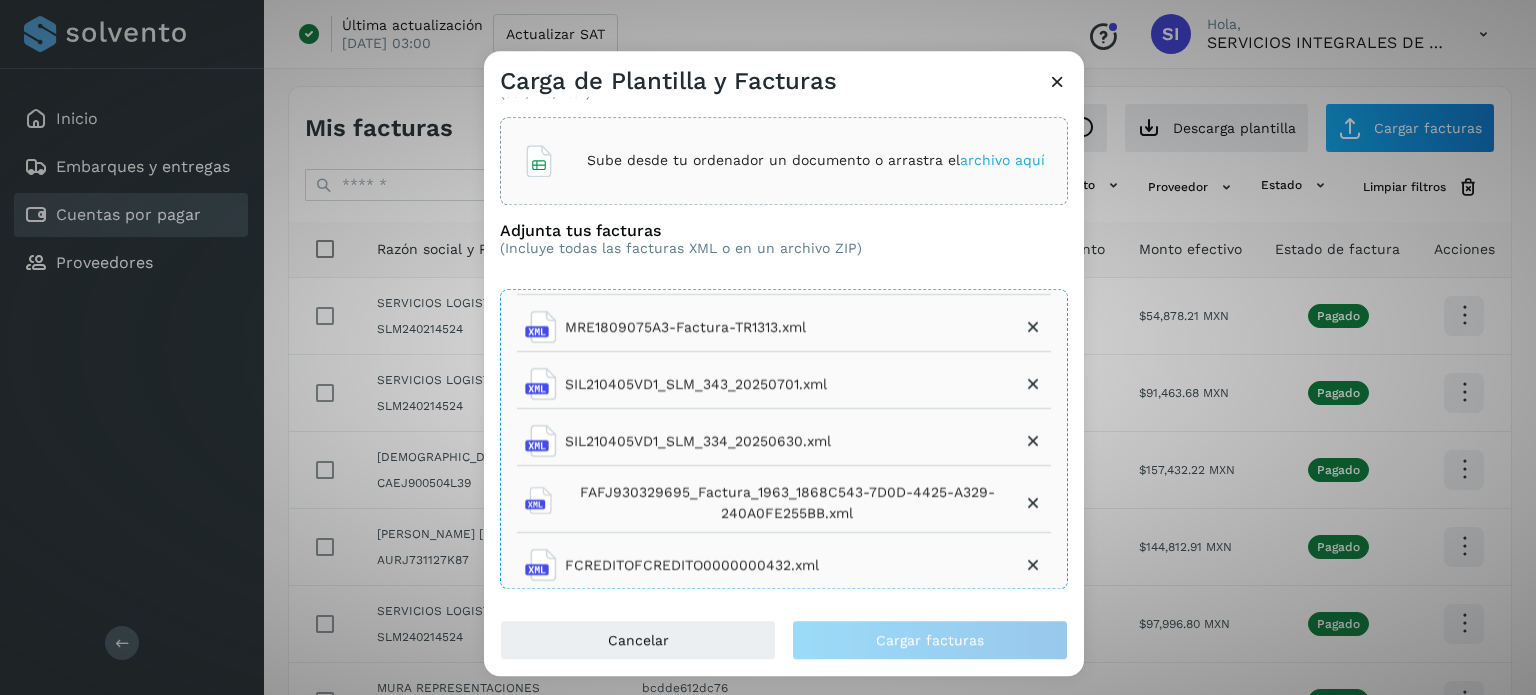 click on "Sube desde tu ordenador un documento o arrastra el  archivo aquí" at bounding box center [816, 160] 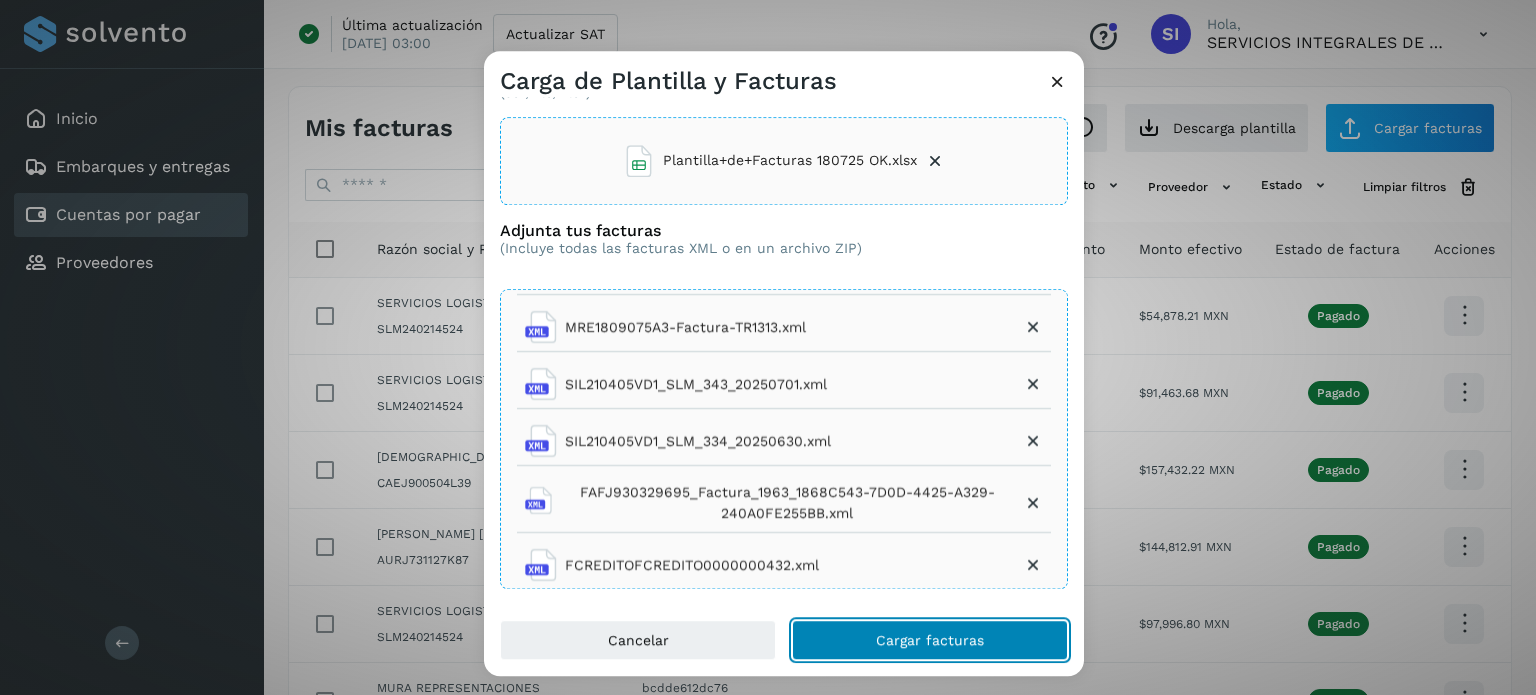 click on "Cargar facturas" 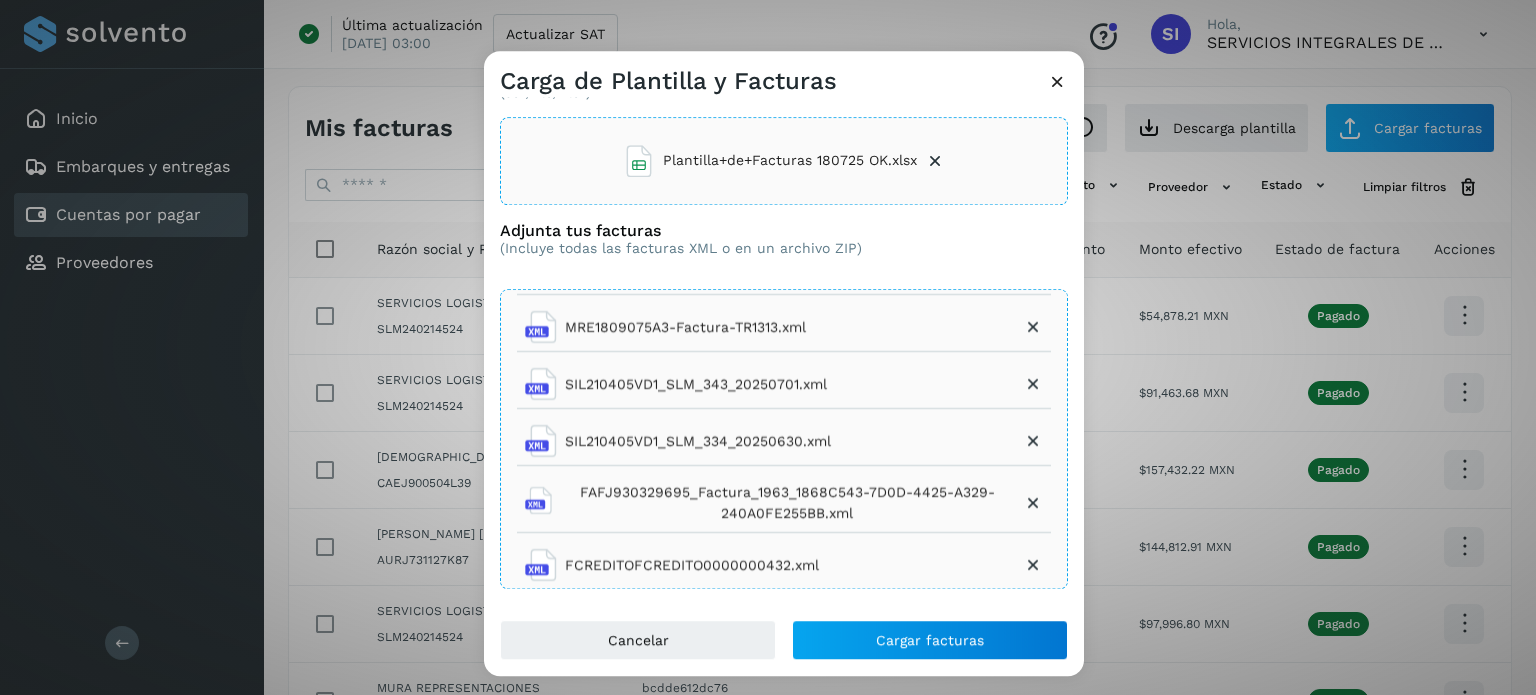 drag, startPoint x: 685, startPoint y: 186, endPoint x: 976, endPoint y: 72, distance: 312.5332 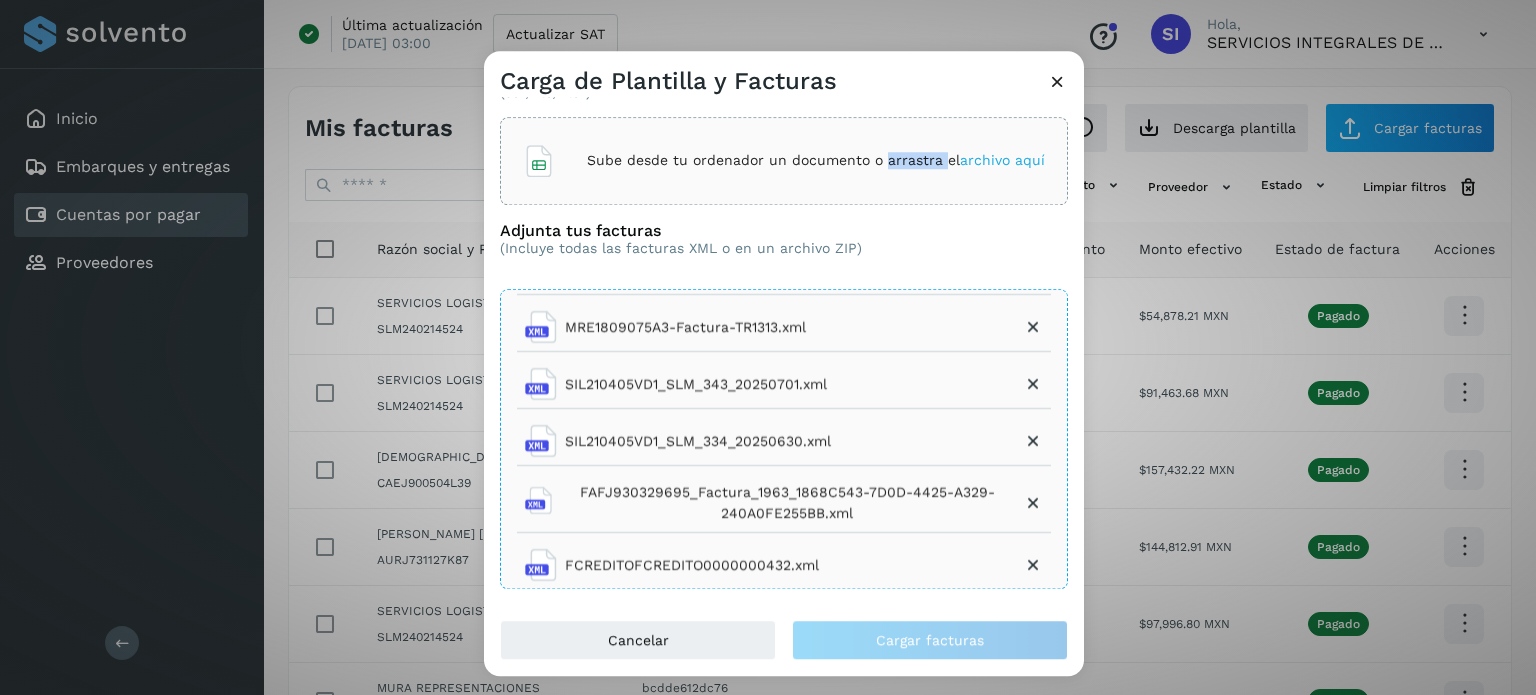 click on "Sube desde tu ordenador un documento o arrastra el  archivo aquí" at bounding box center [816, 160] 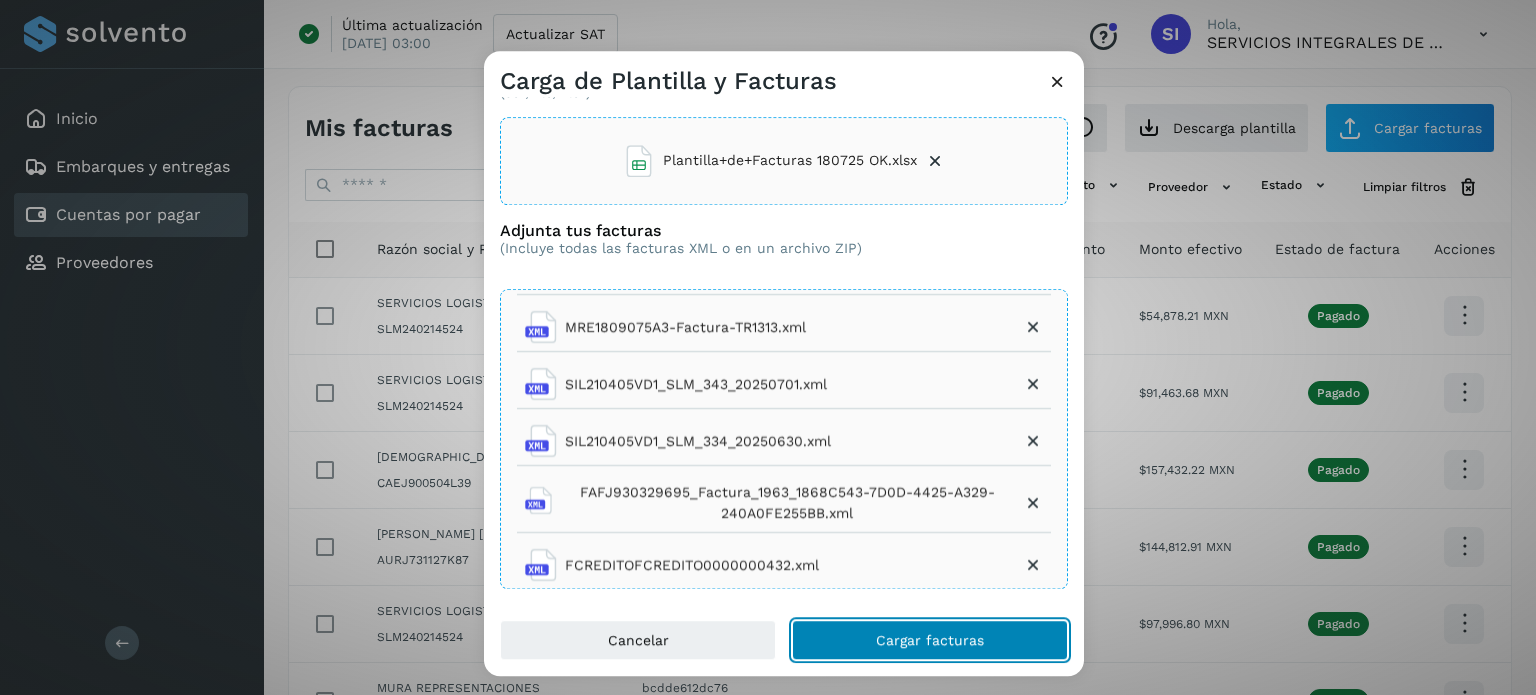 click on "Cargar facturas" 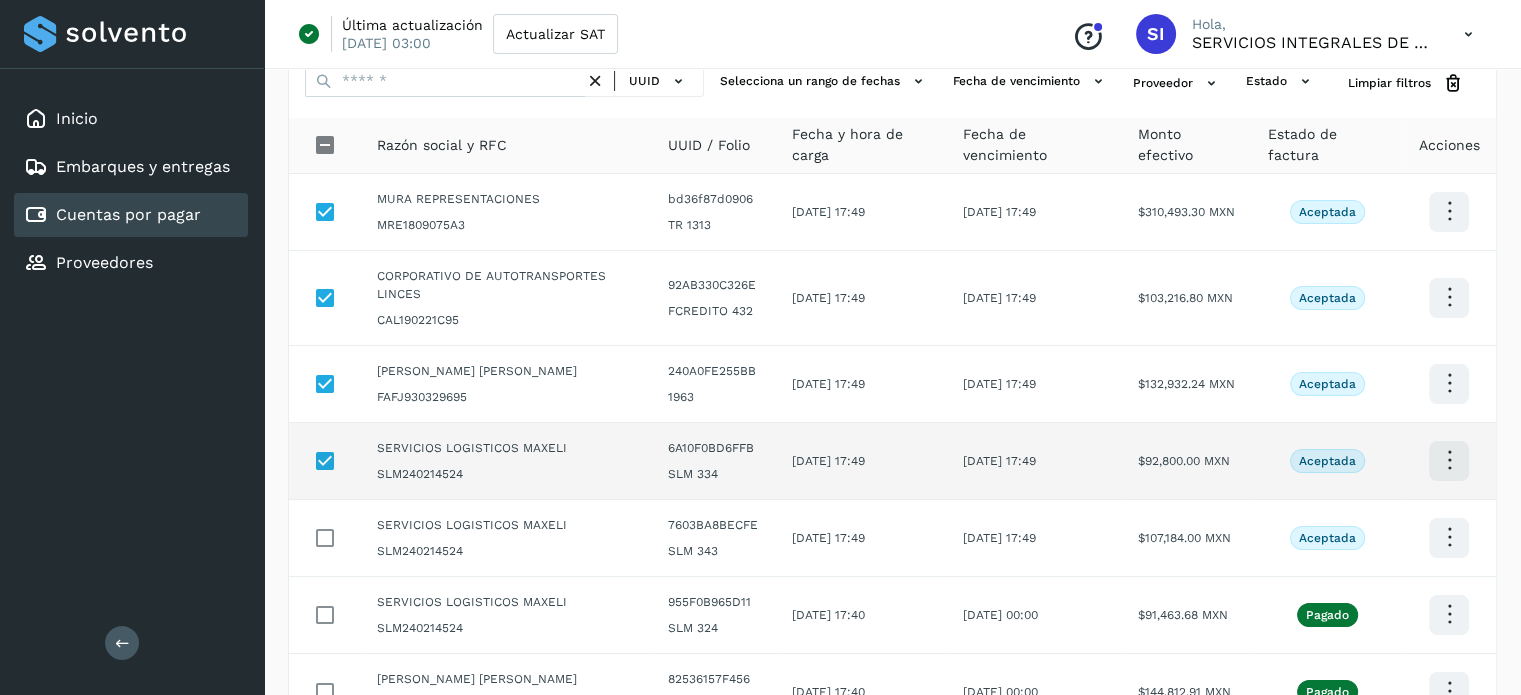 scroll, scrollTop: 115, scrollLeft: 0, axis: vertical 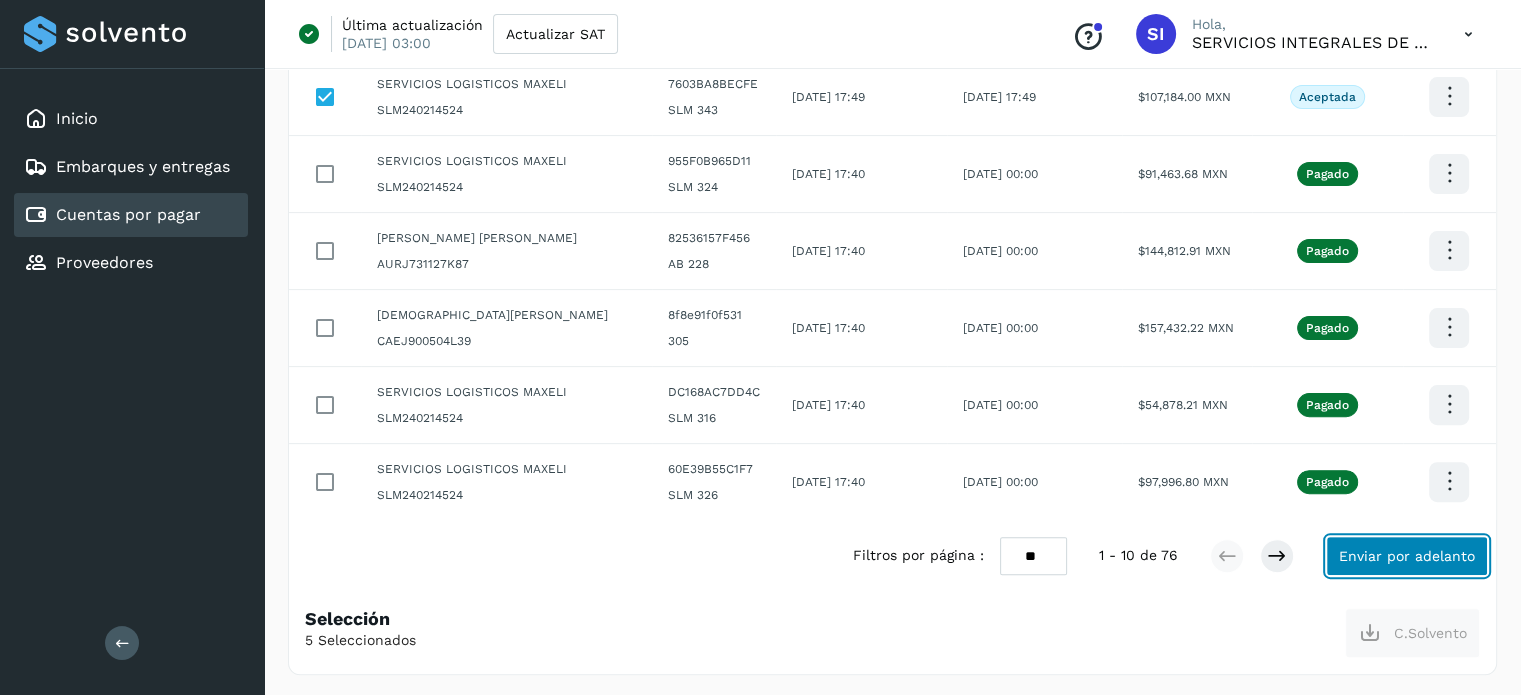 click on "Enviar por adelanto" 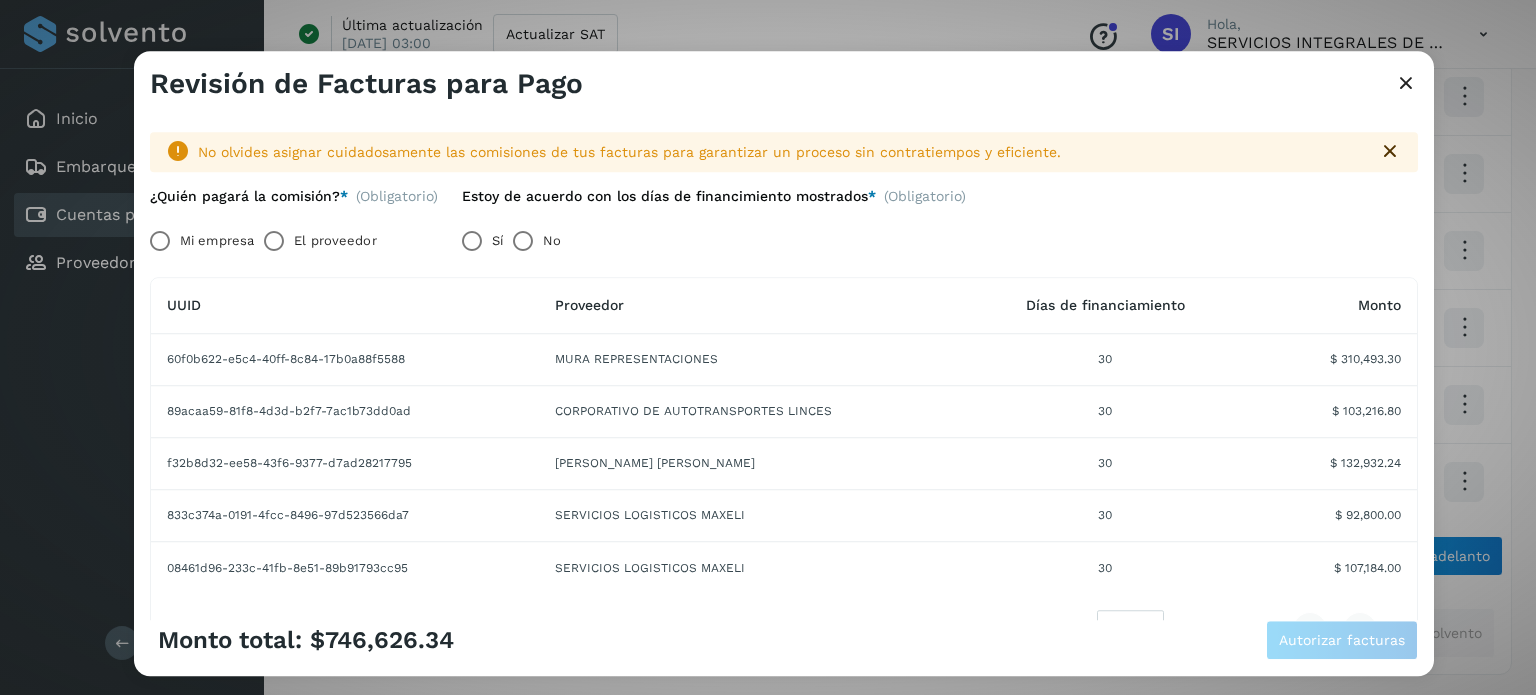 click on "Mi empresa" at bounding box center (217, 241) 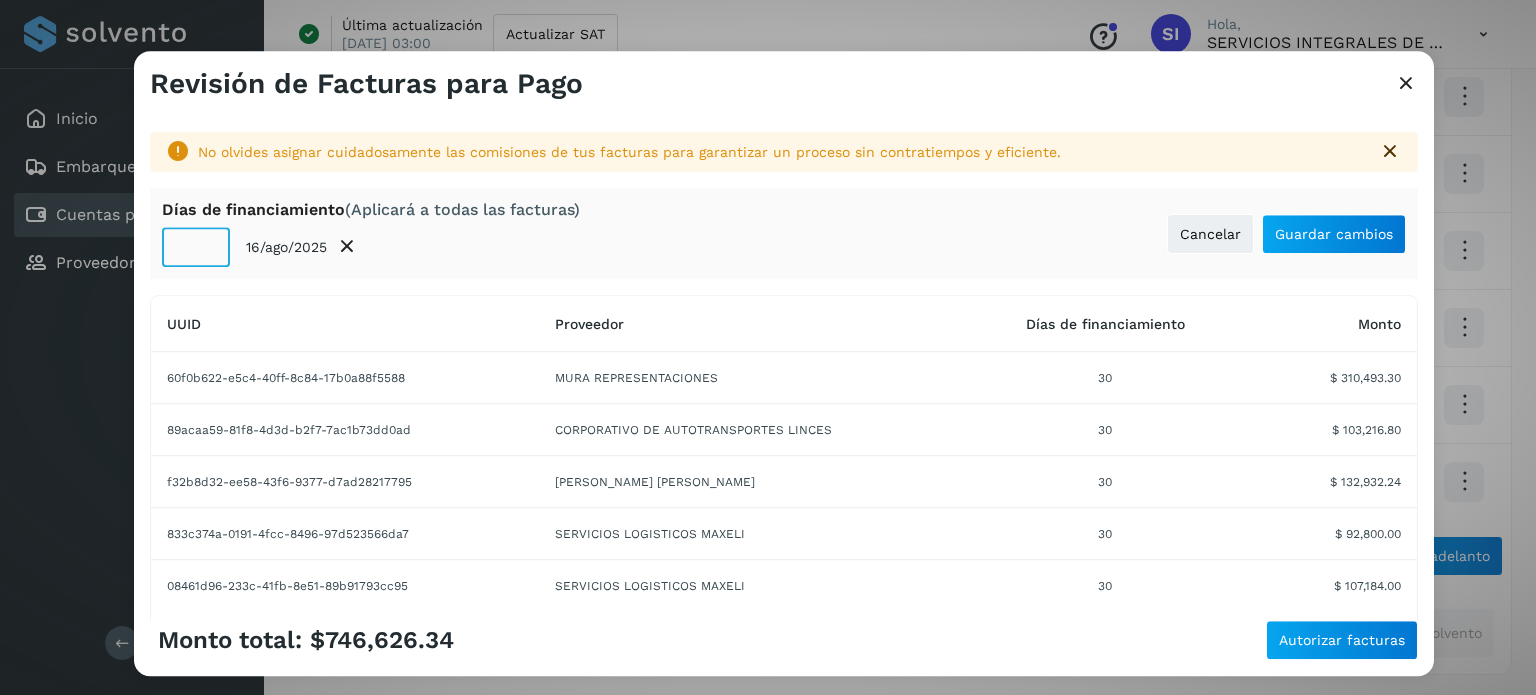 click on "**" 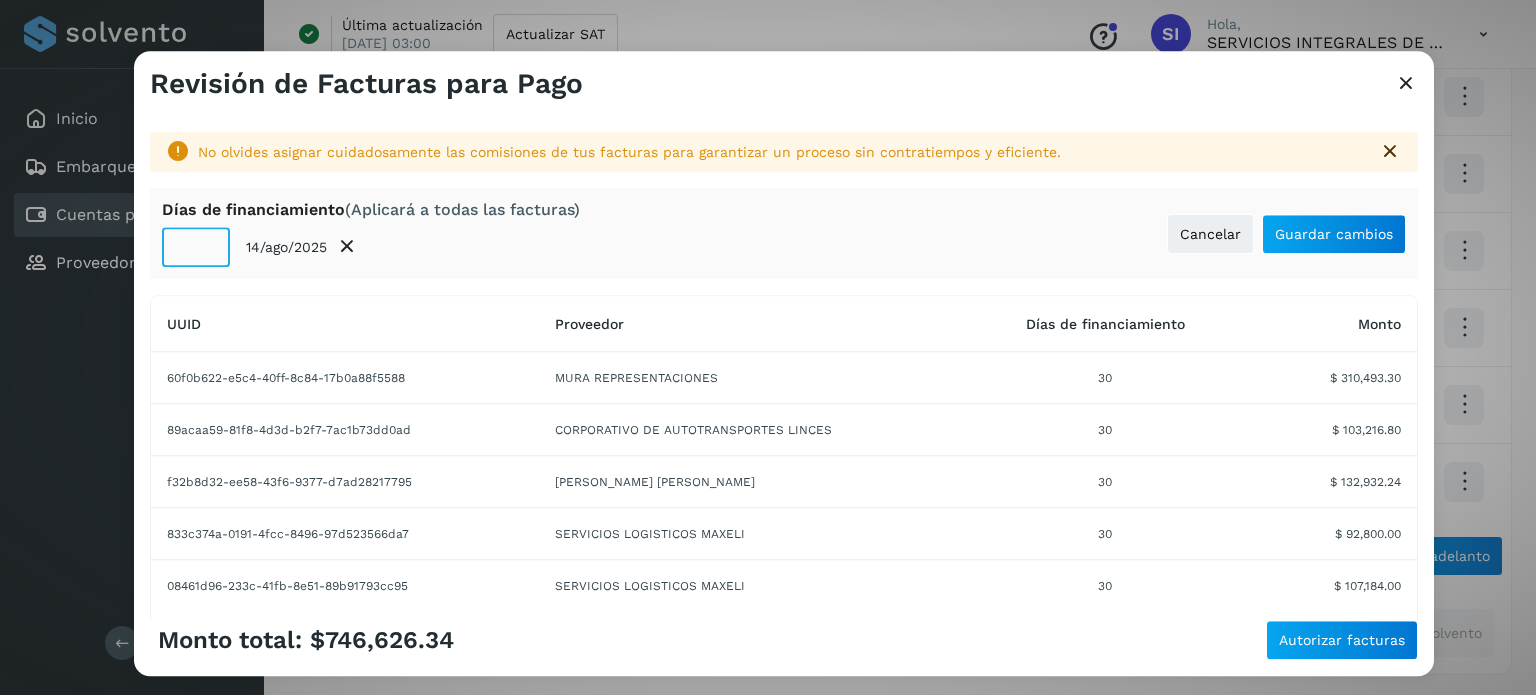 click on "**" 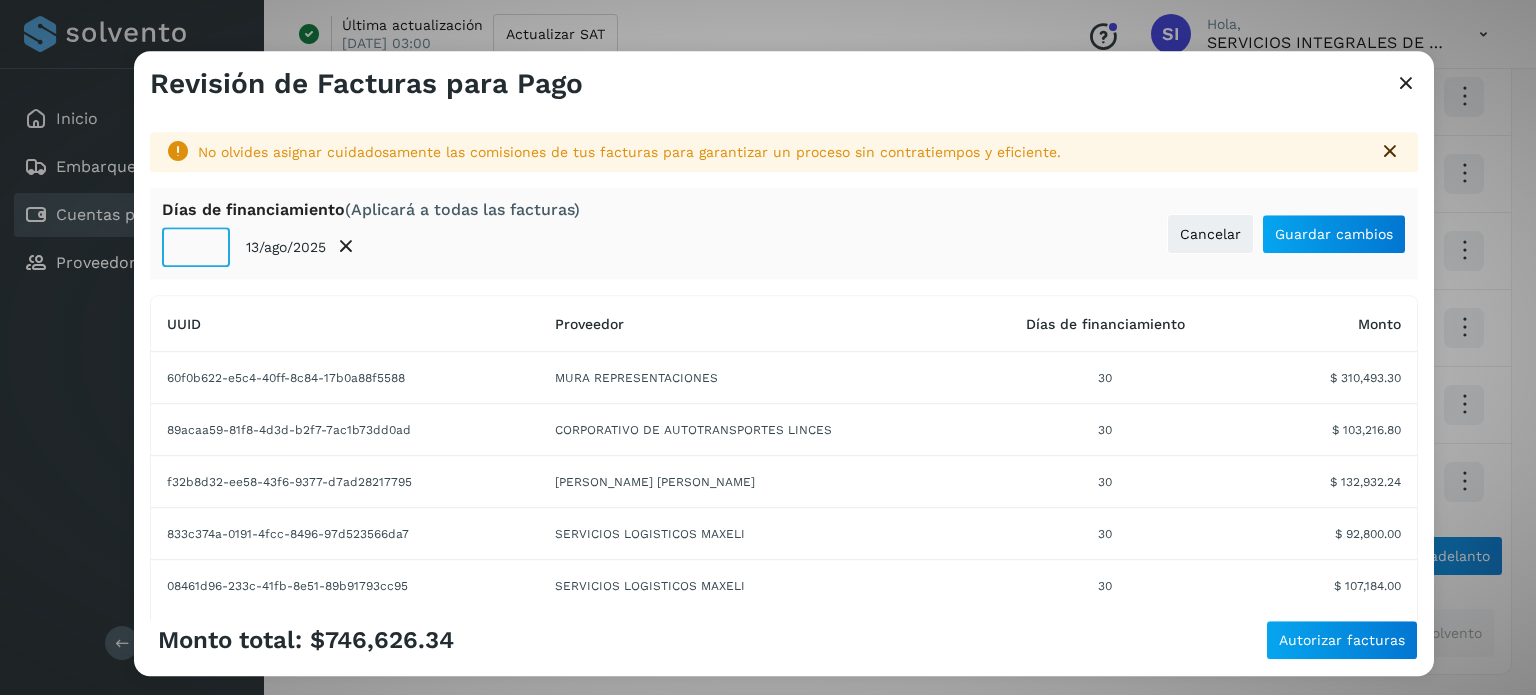 click on "**" 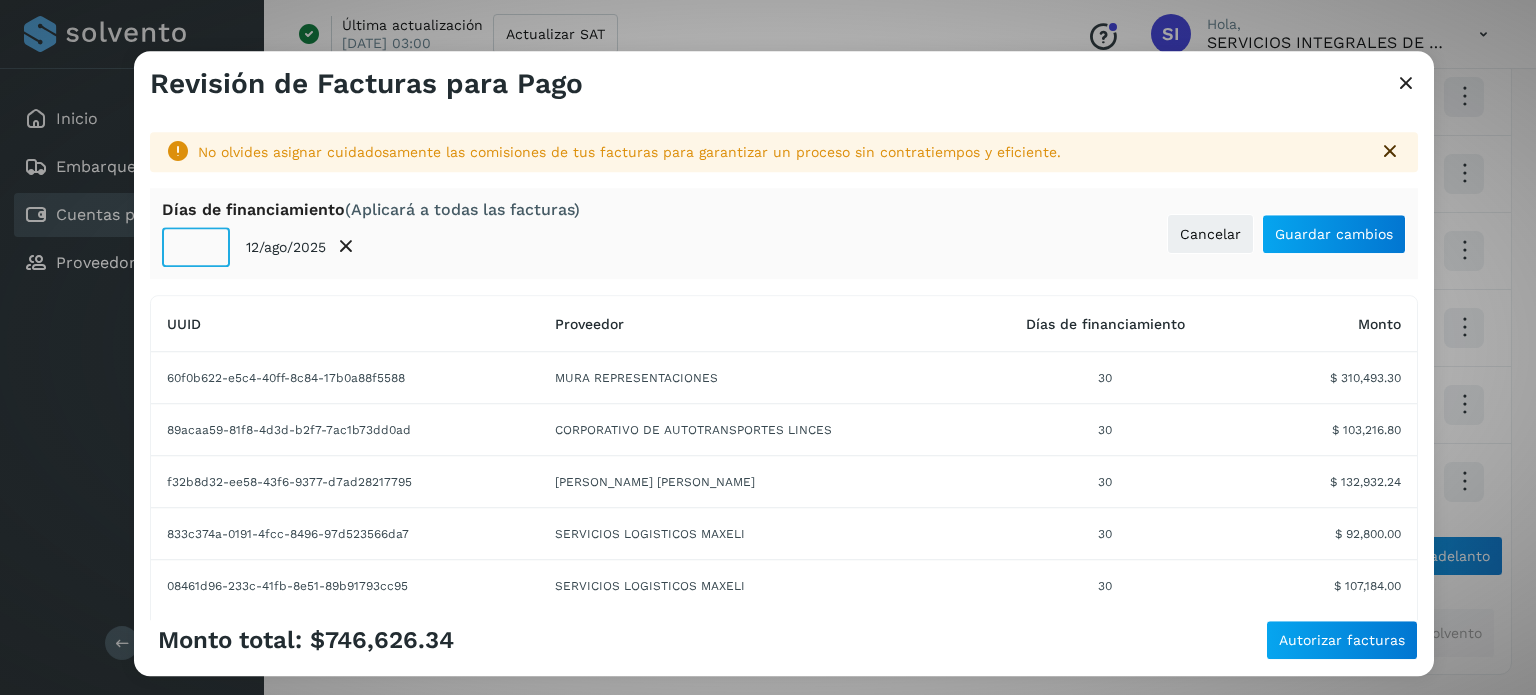 click on "**" 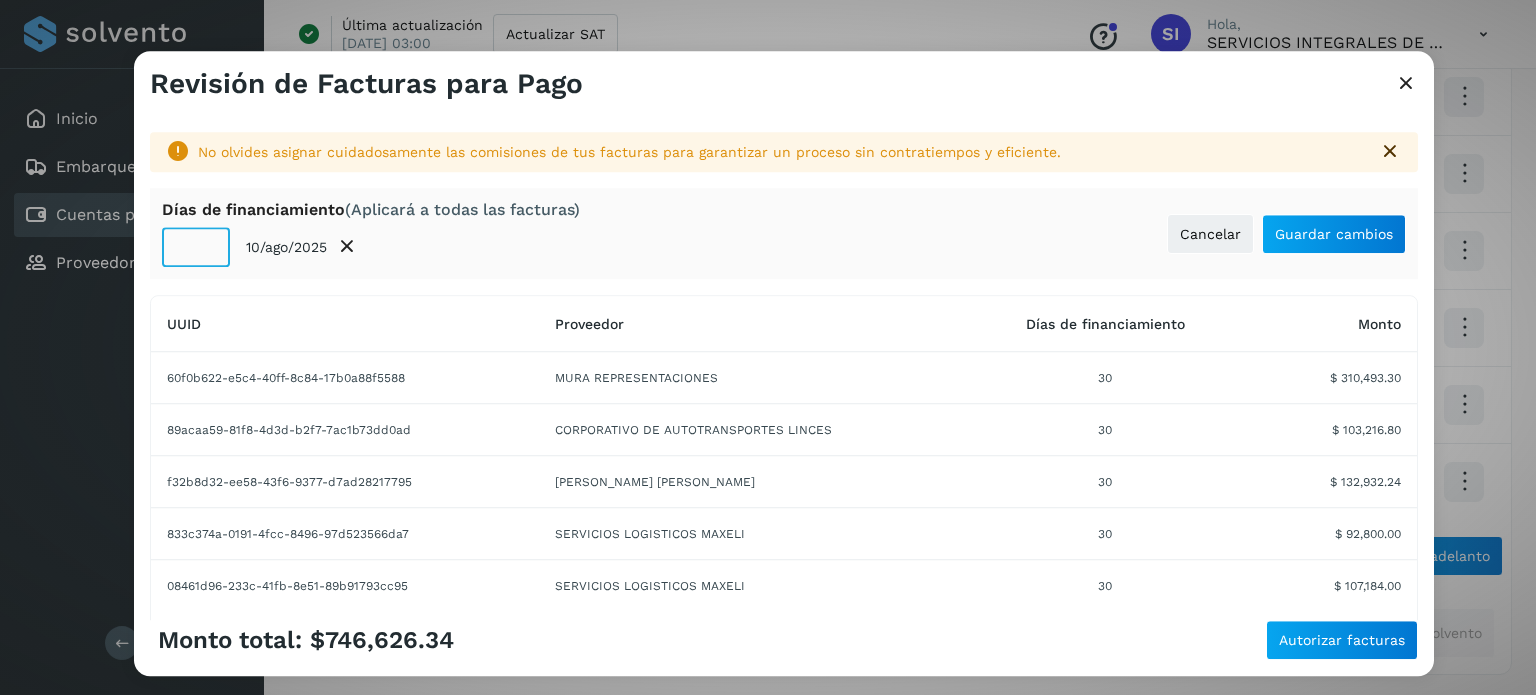 click on "**" 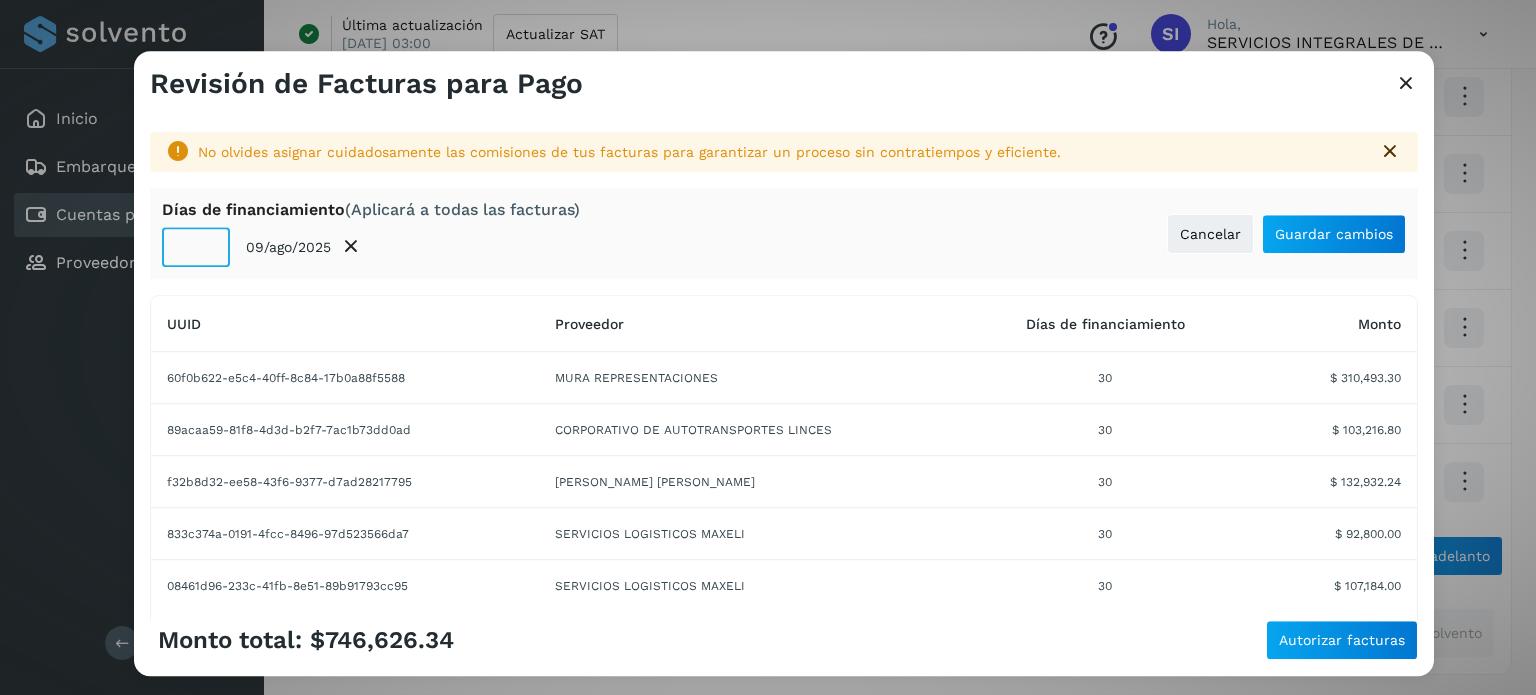 click on "**" 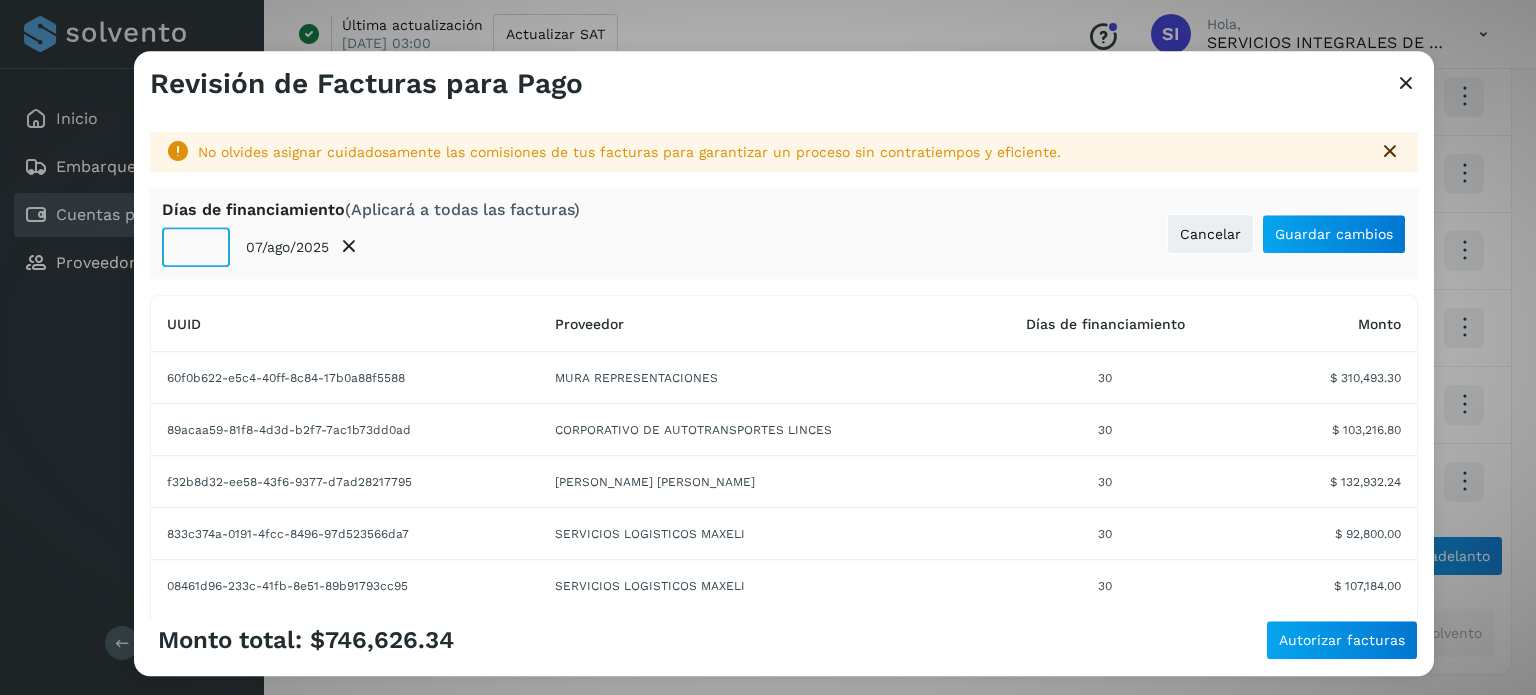 click on "**" 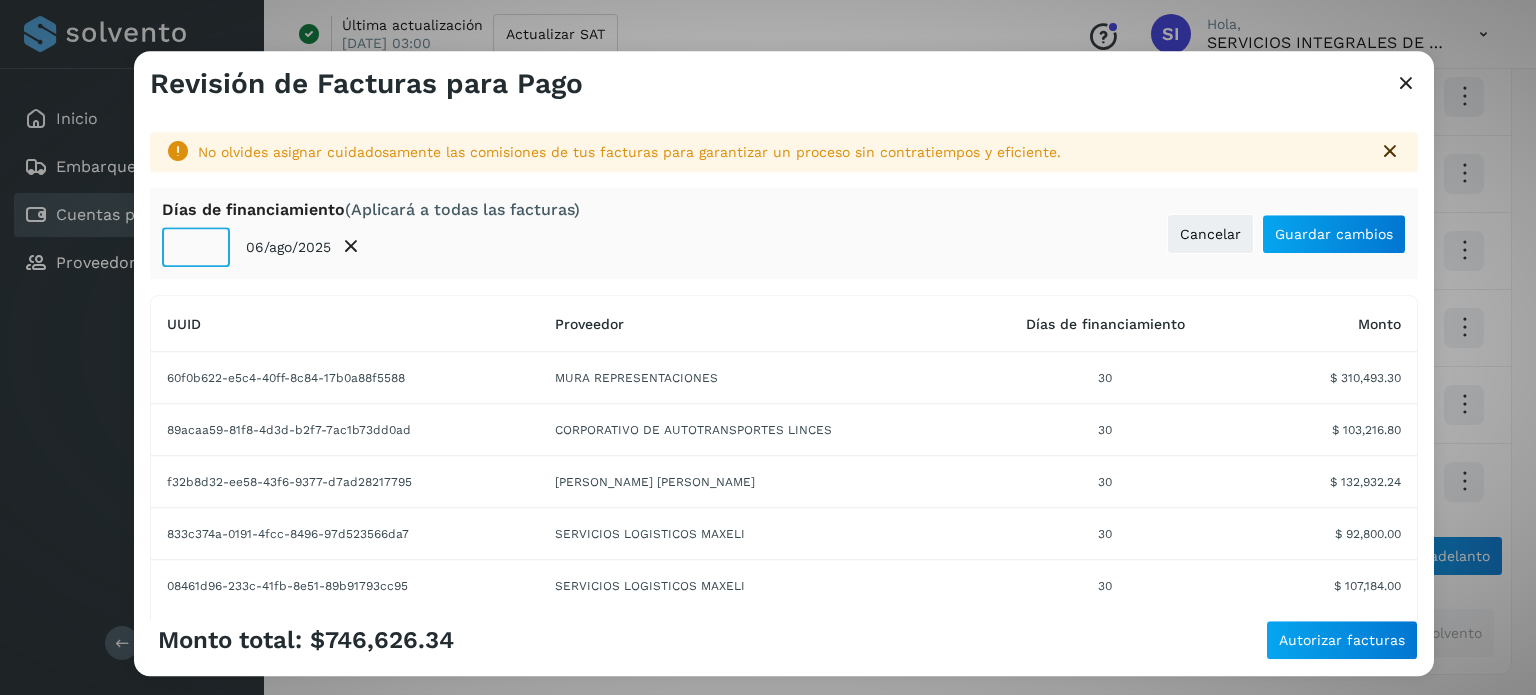 click on "**" 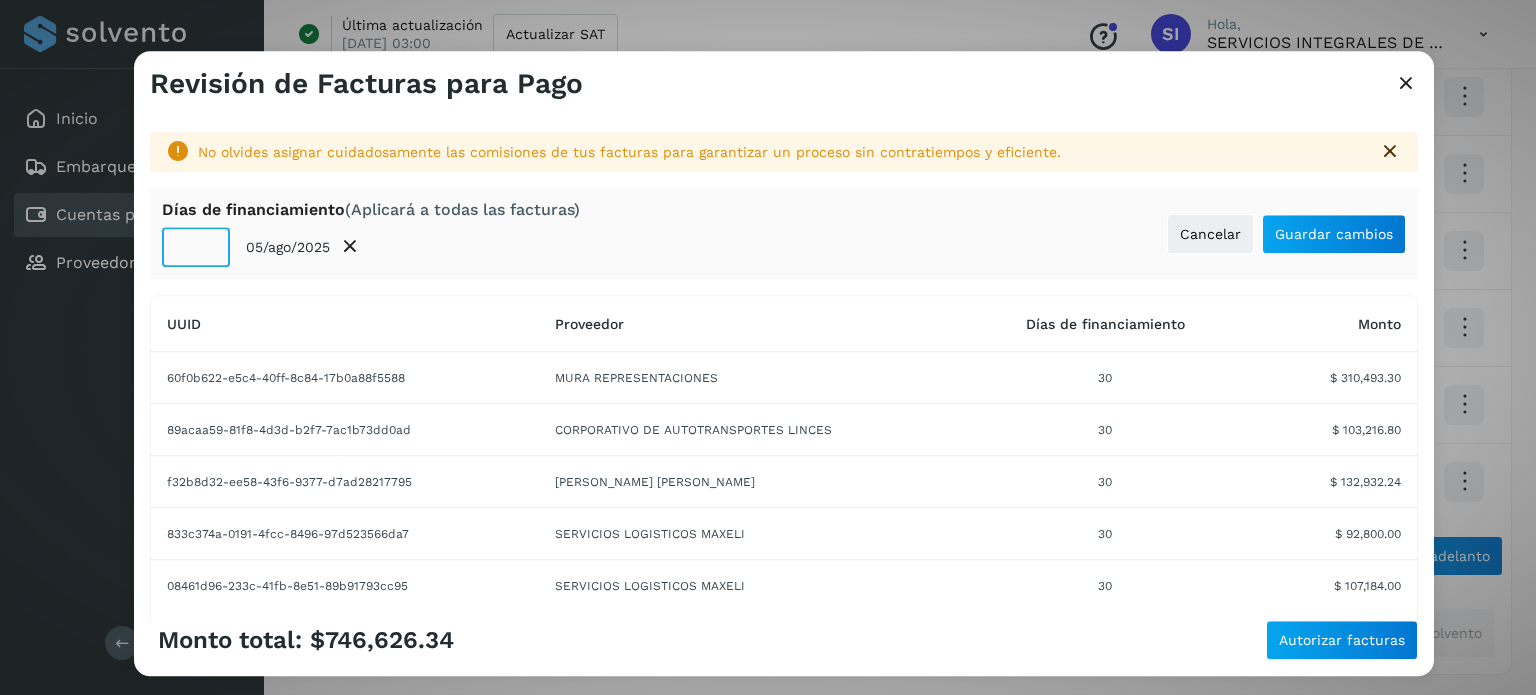 click on "**" 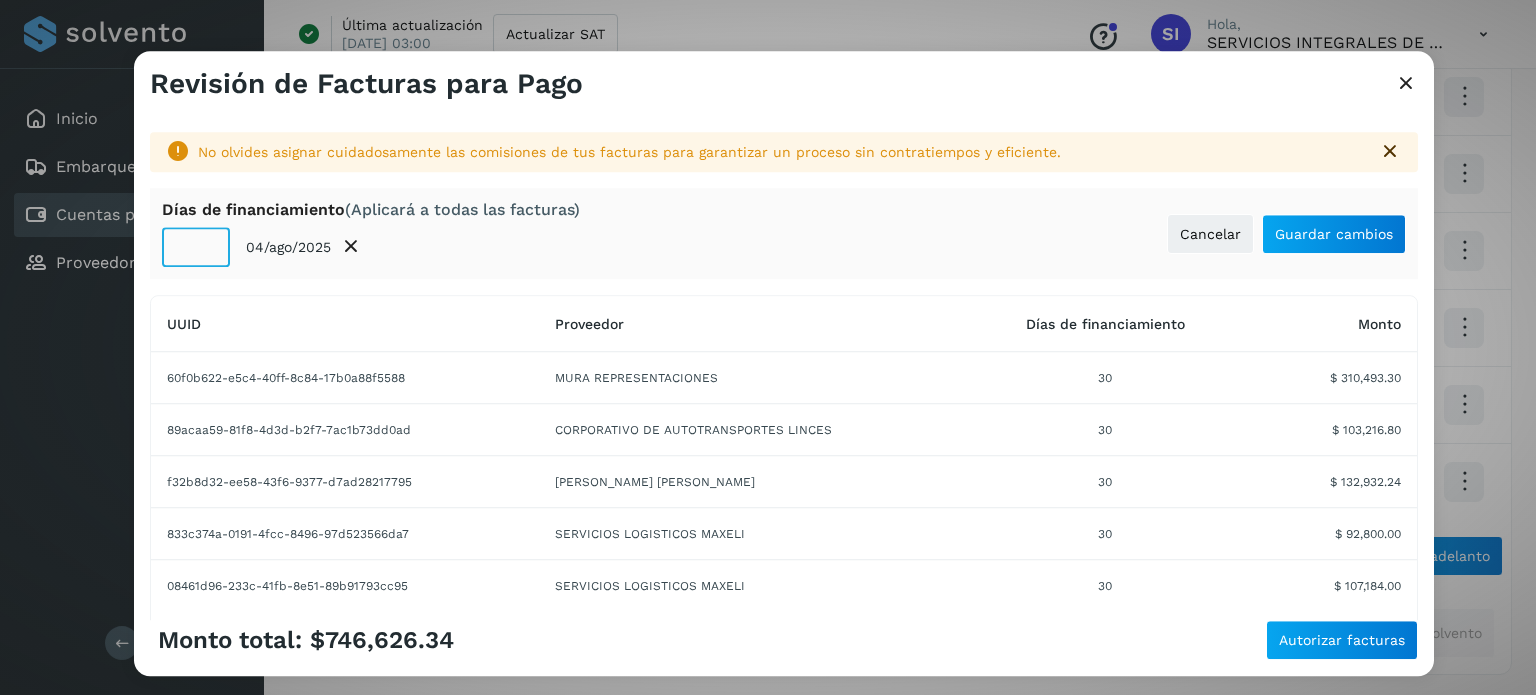 click on "**" 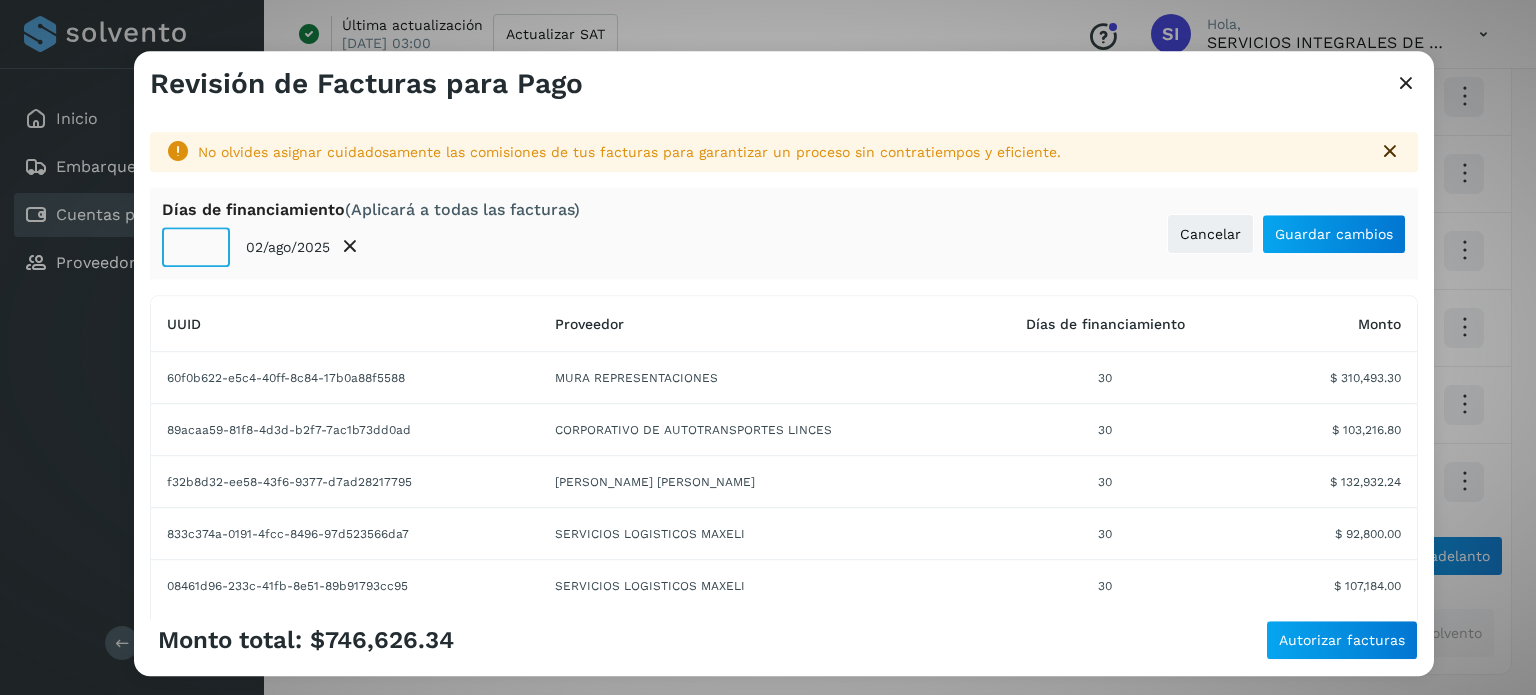 type on "**" 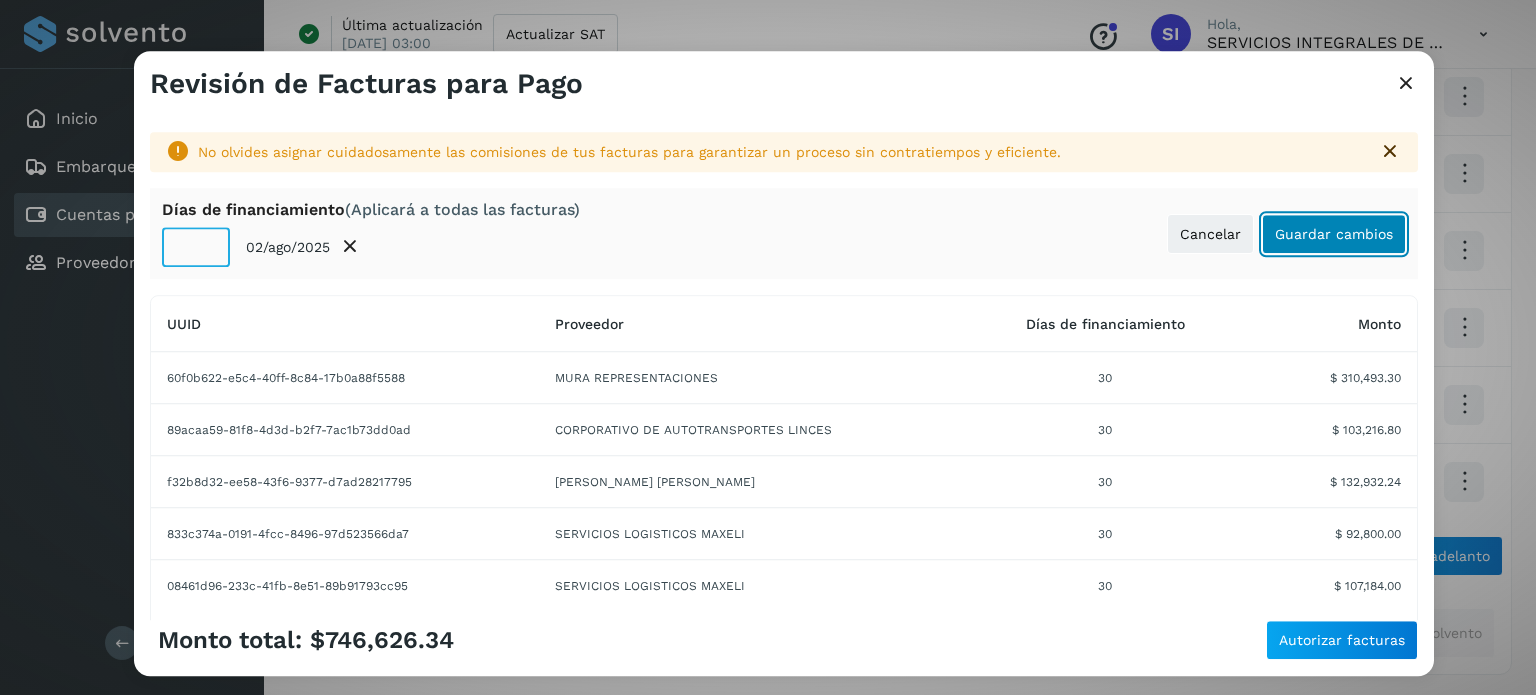 click on "Guardar cambios" 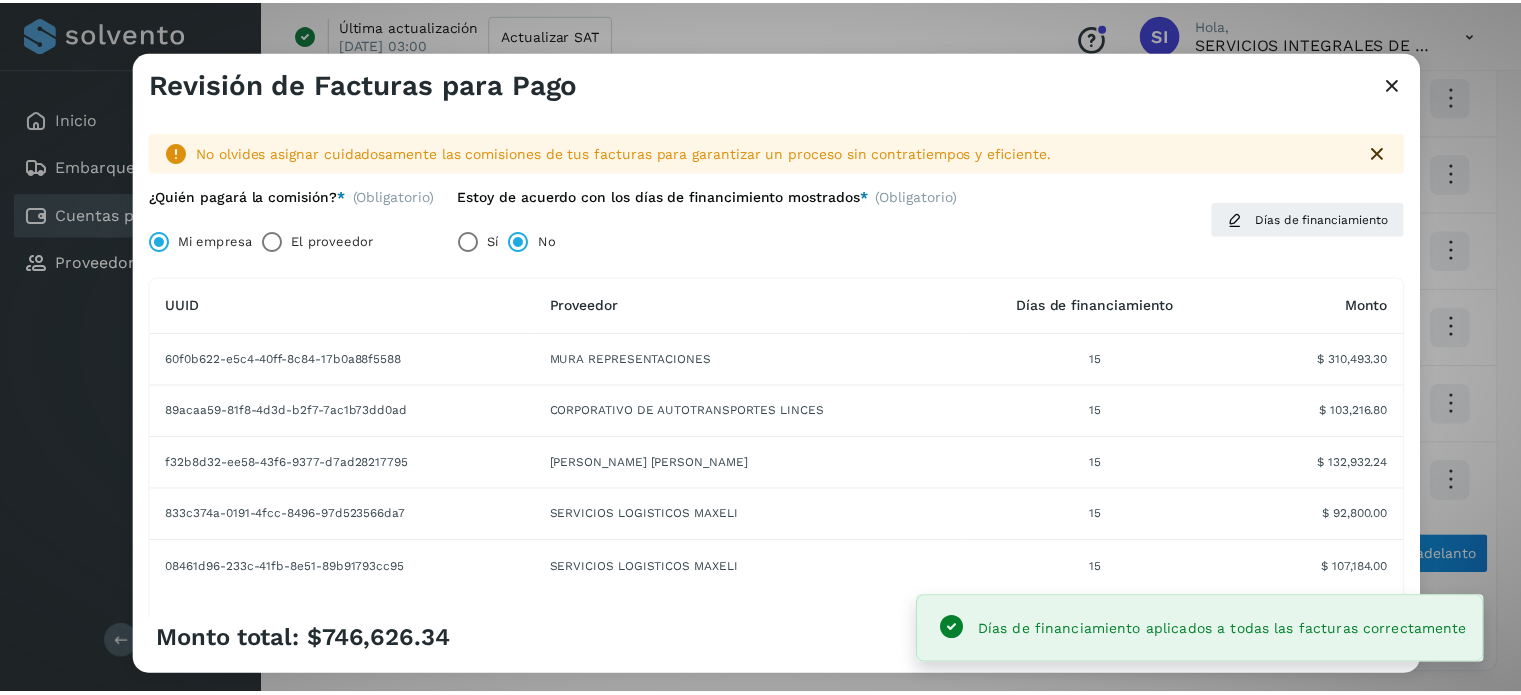 scroll, scrollTop: 132, scrollLeft: 0, axis: vertical 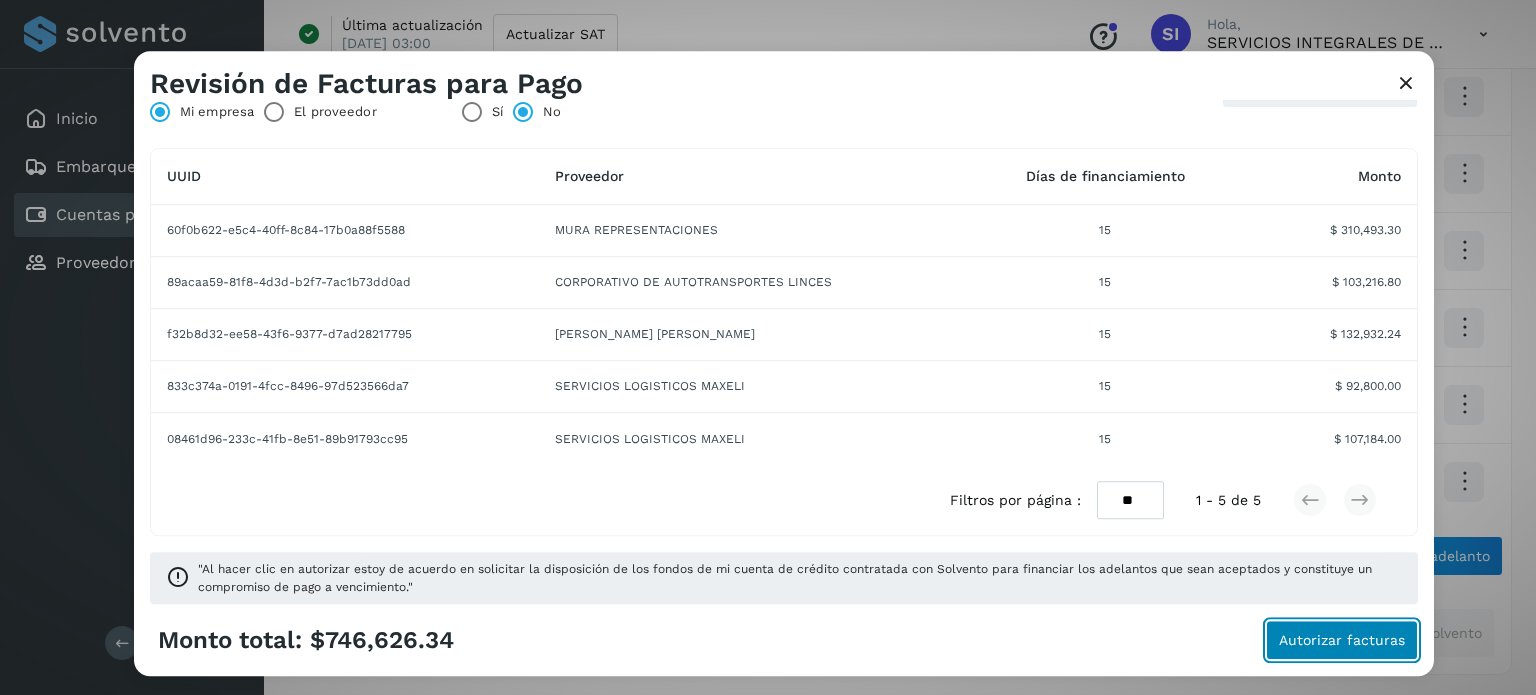 click on "Autorizar facturas" 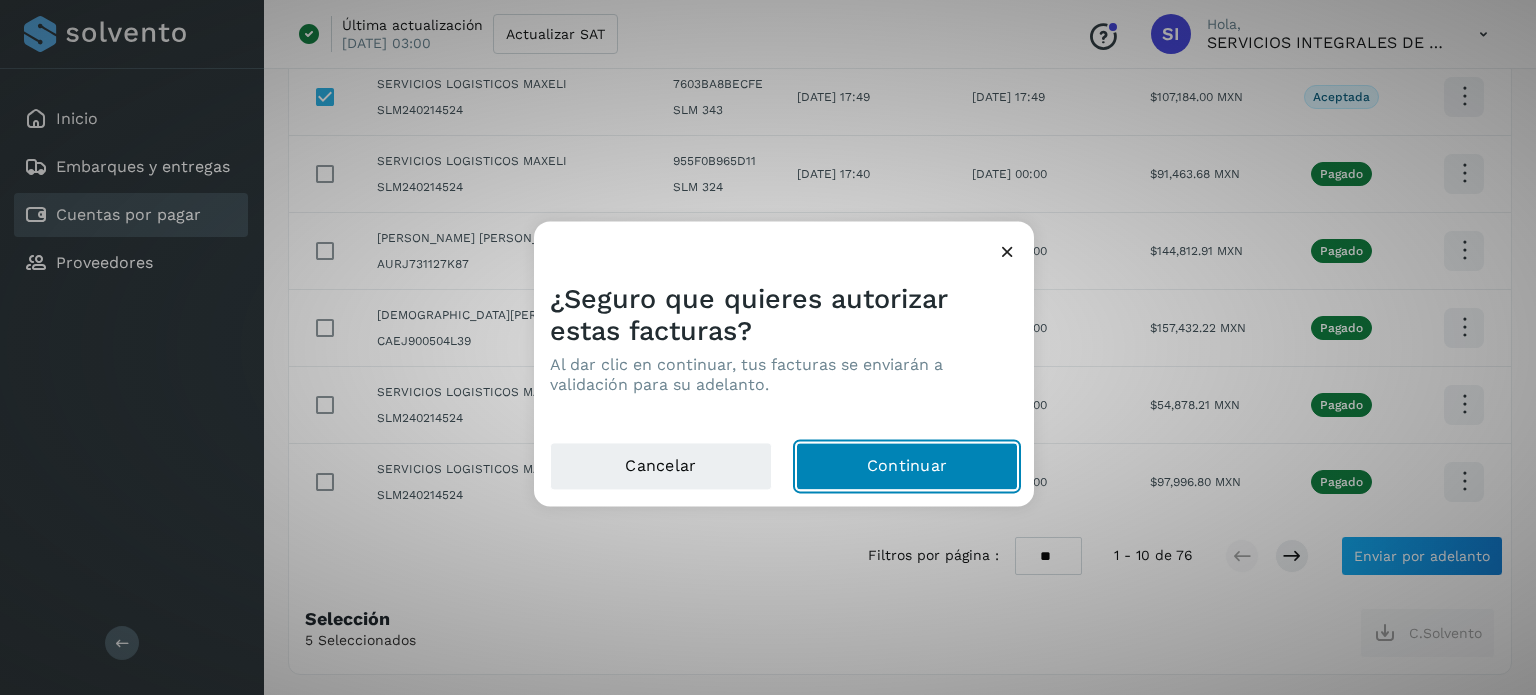 click on "Continuar" 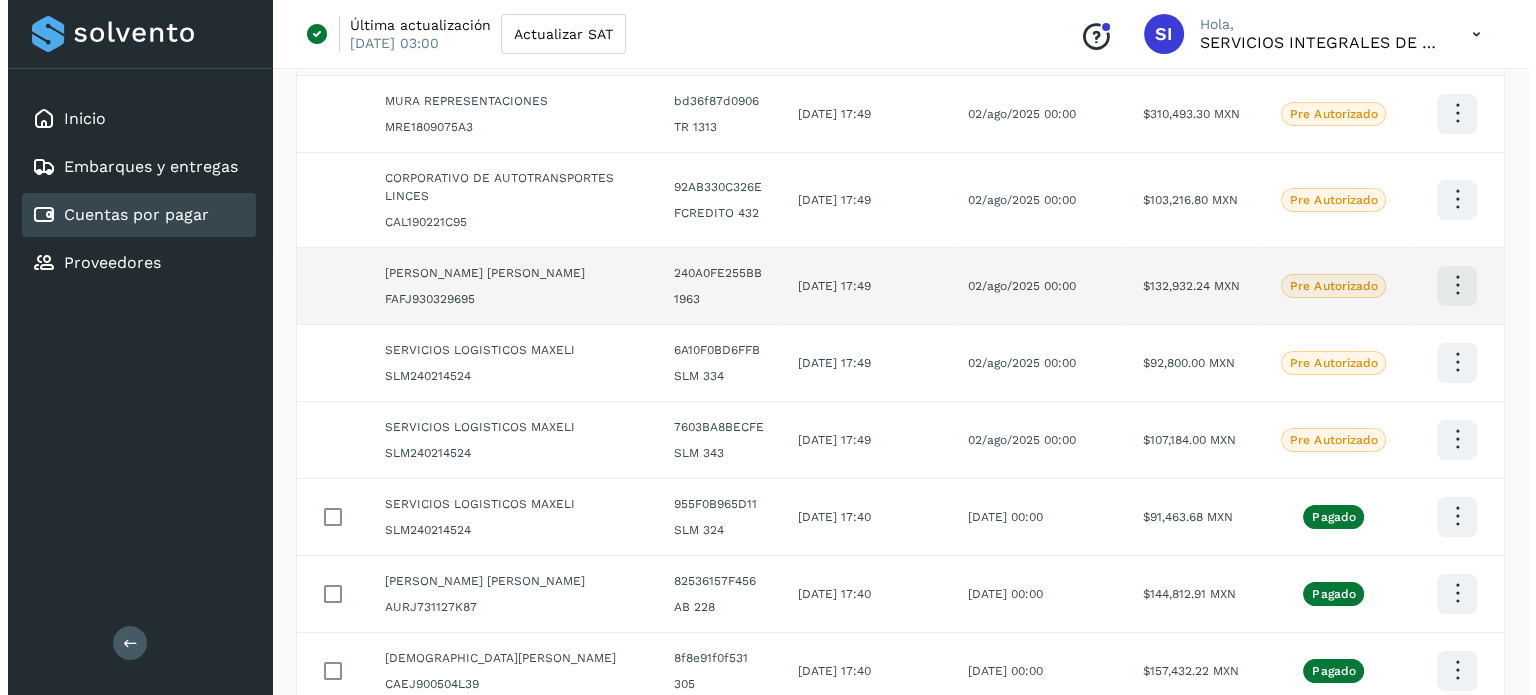 scroll, scrollTop: 0, scrollLeft: 0, axis: both 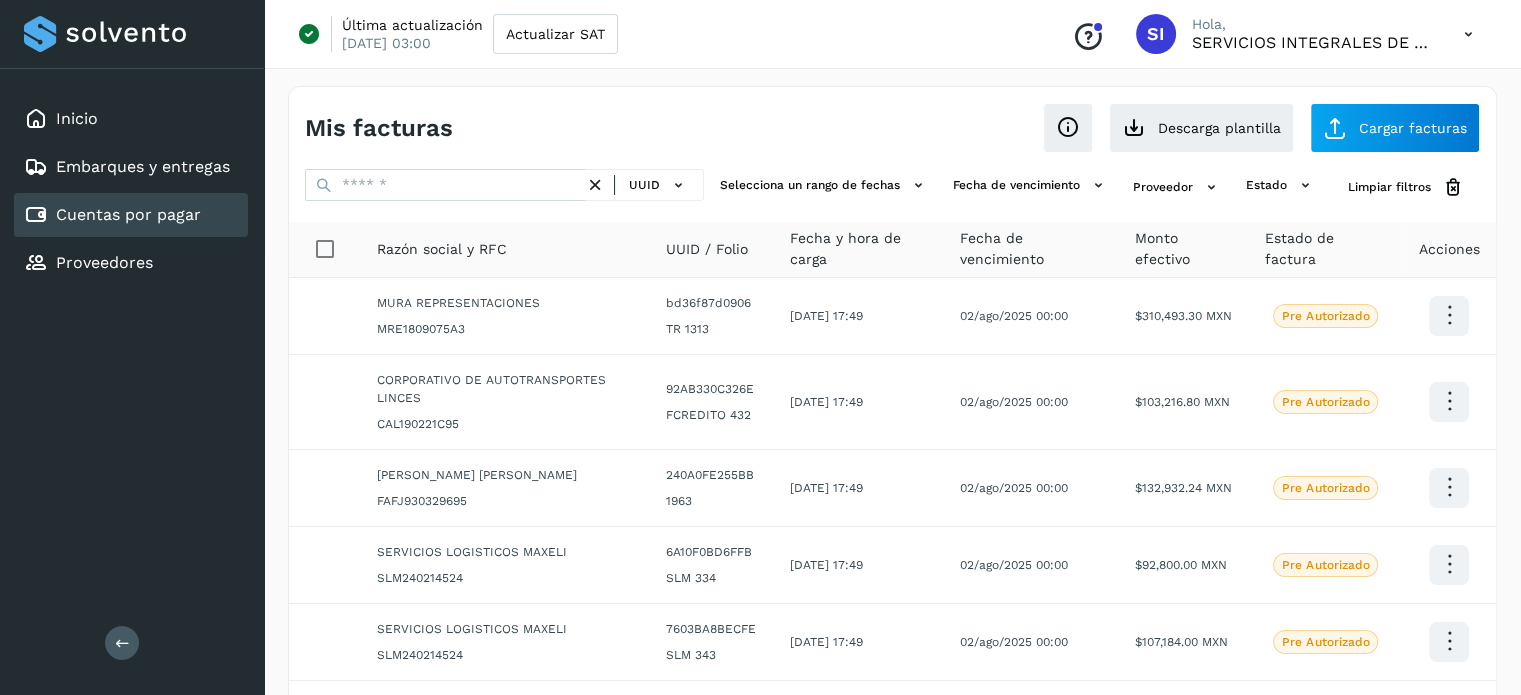 click on "Cuentas por pagar" at bounding box center [128, 214] 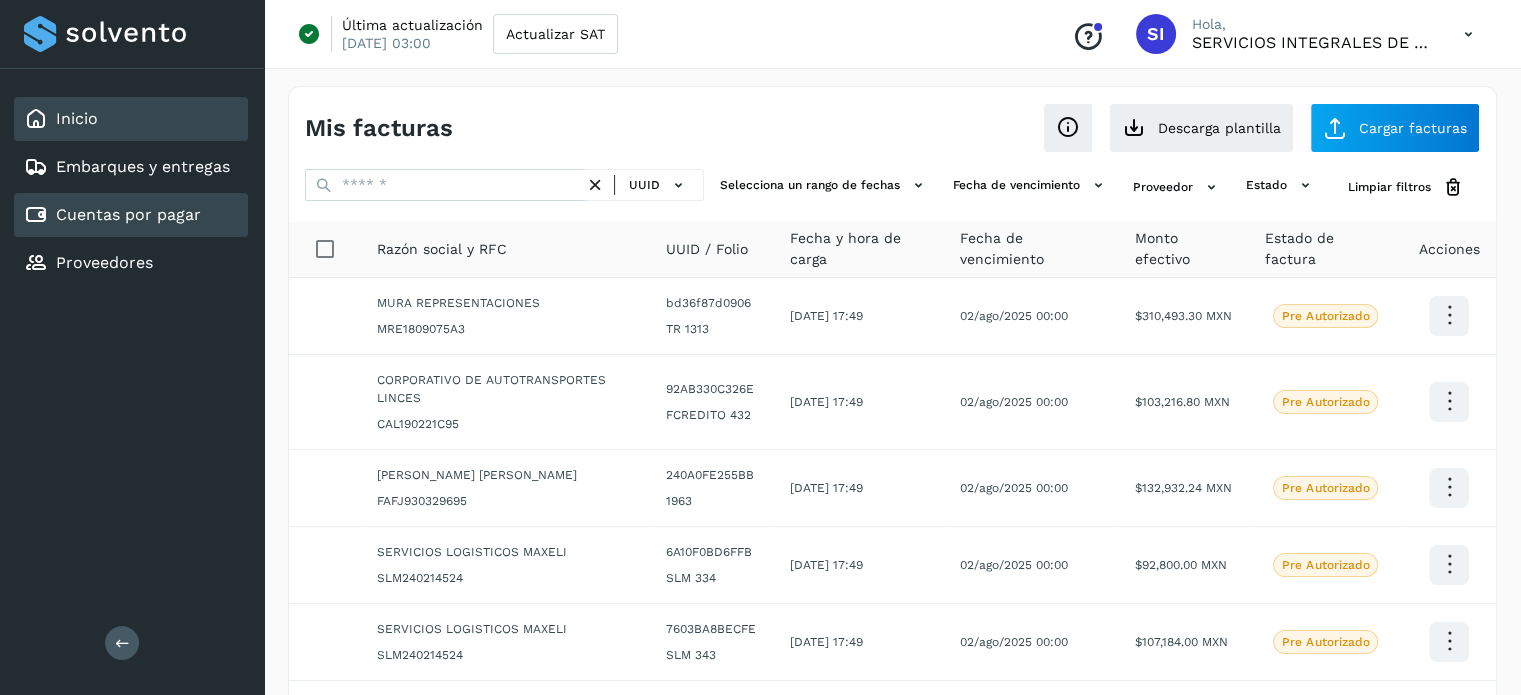 click on "Inicio" 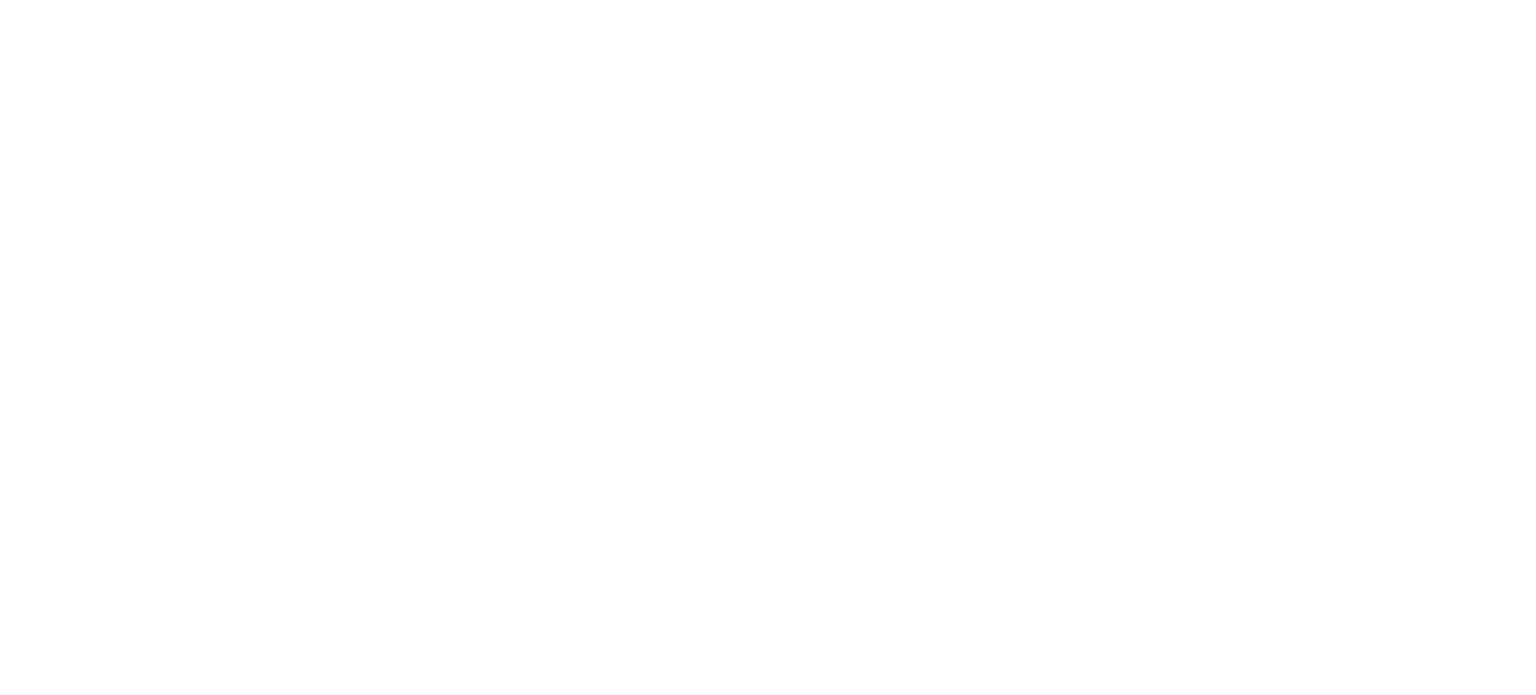 scroll, scrollTop: 0, scrollLeft: 0, axis: both 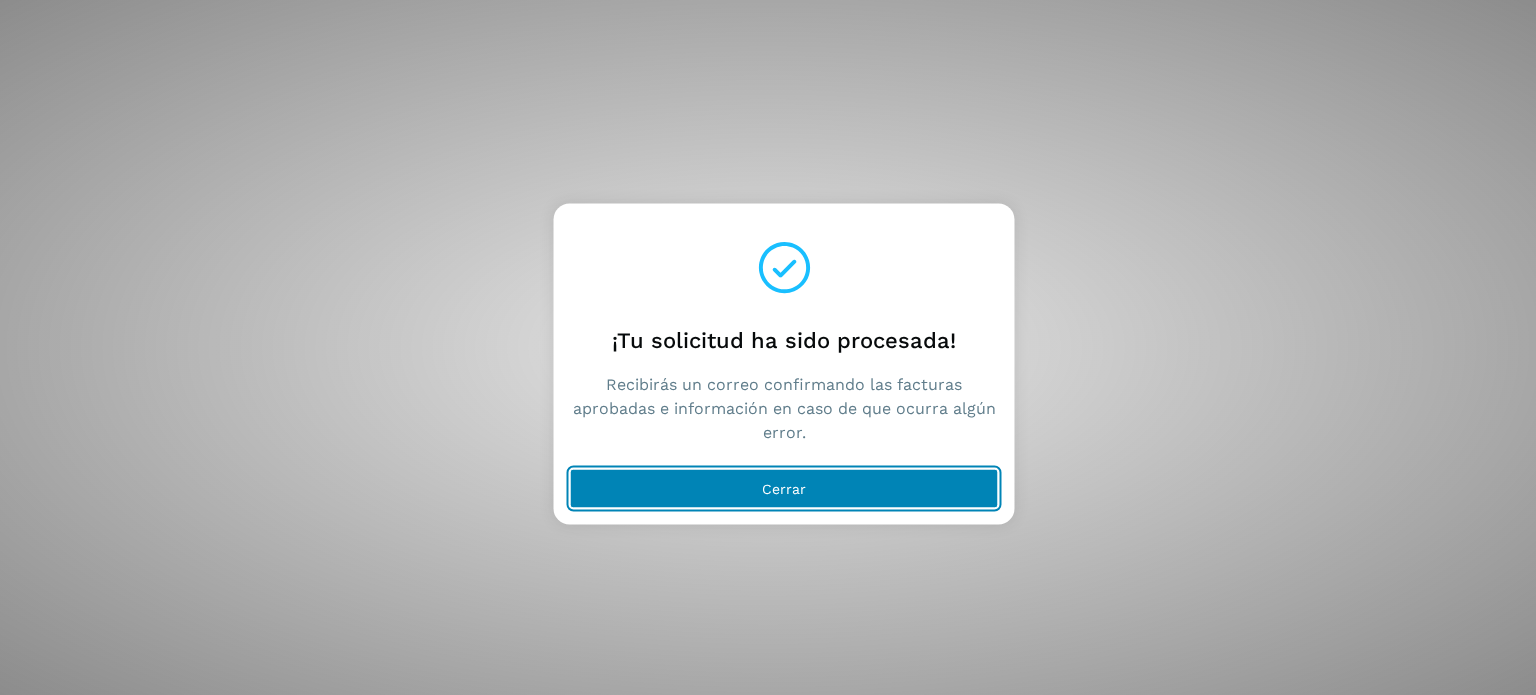 click on "Cerrar" 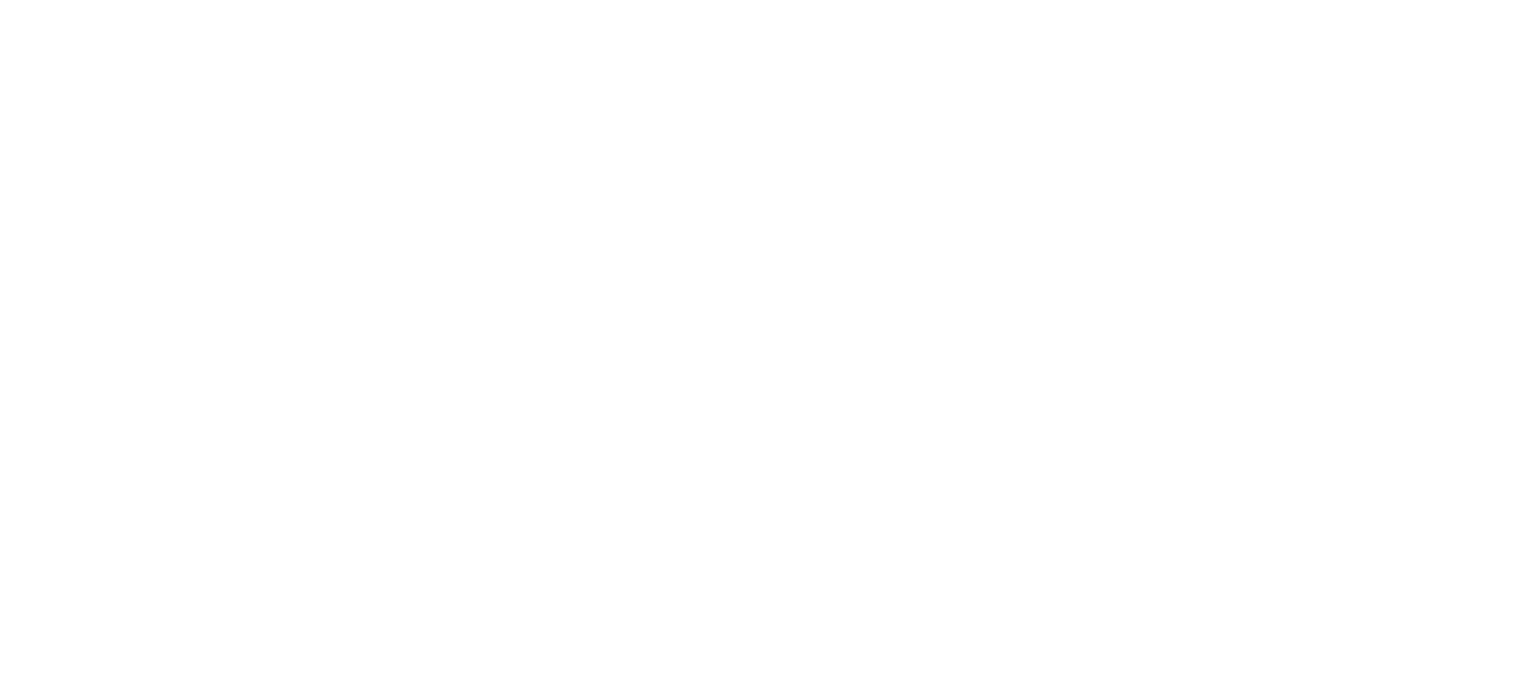 scroll, scrollTop: 0, scrollLeft: 0, axis: both 